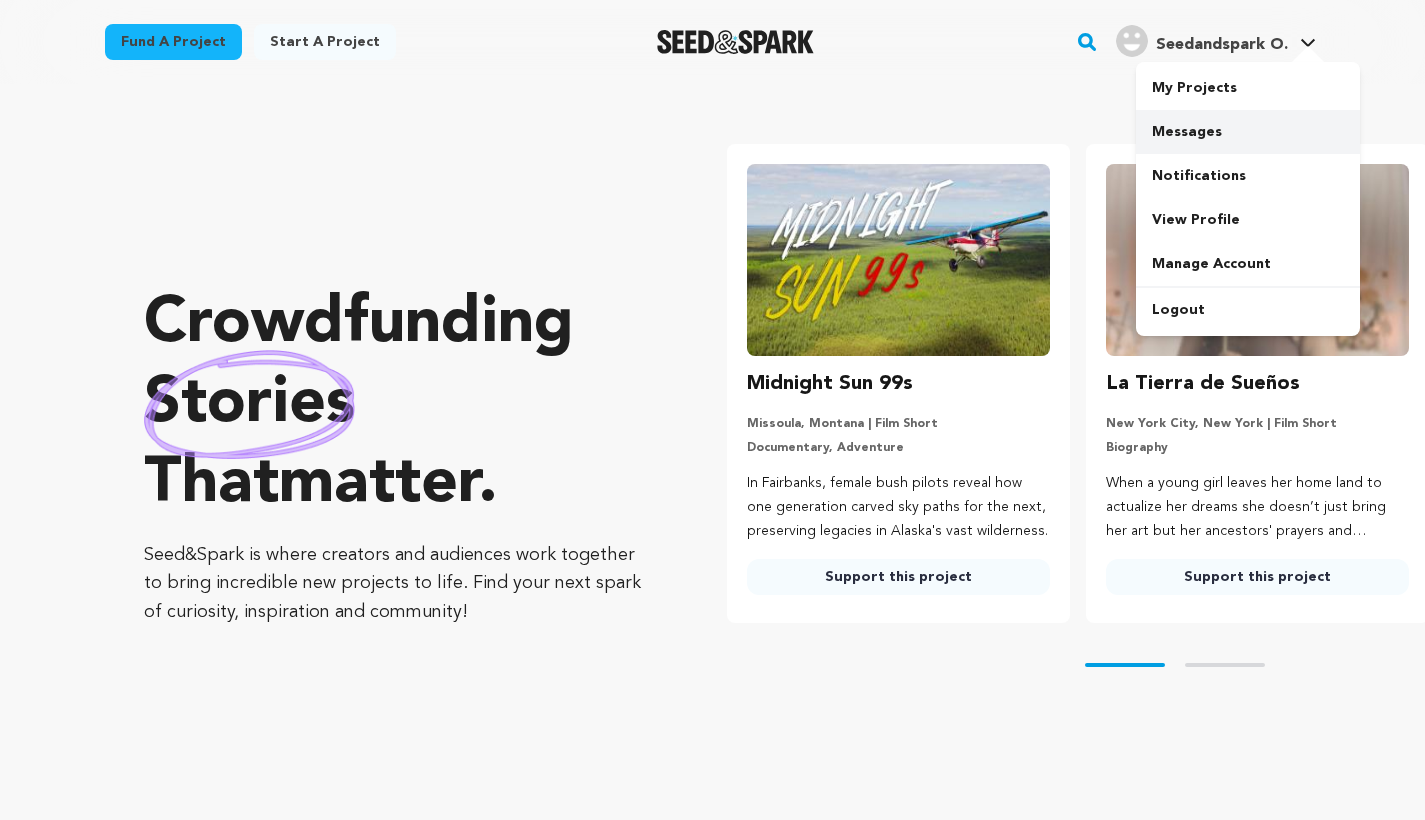 scroll, scrollTop: 0, scrollLeft: 0, axis: both 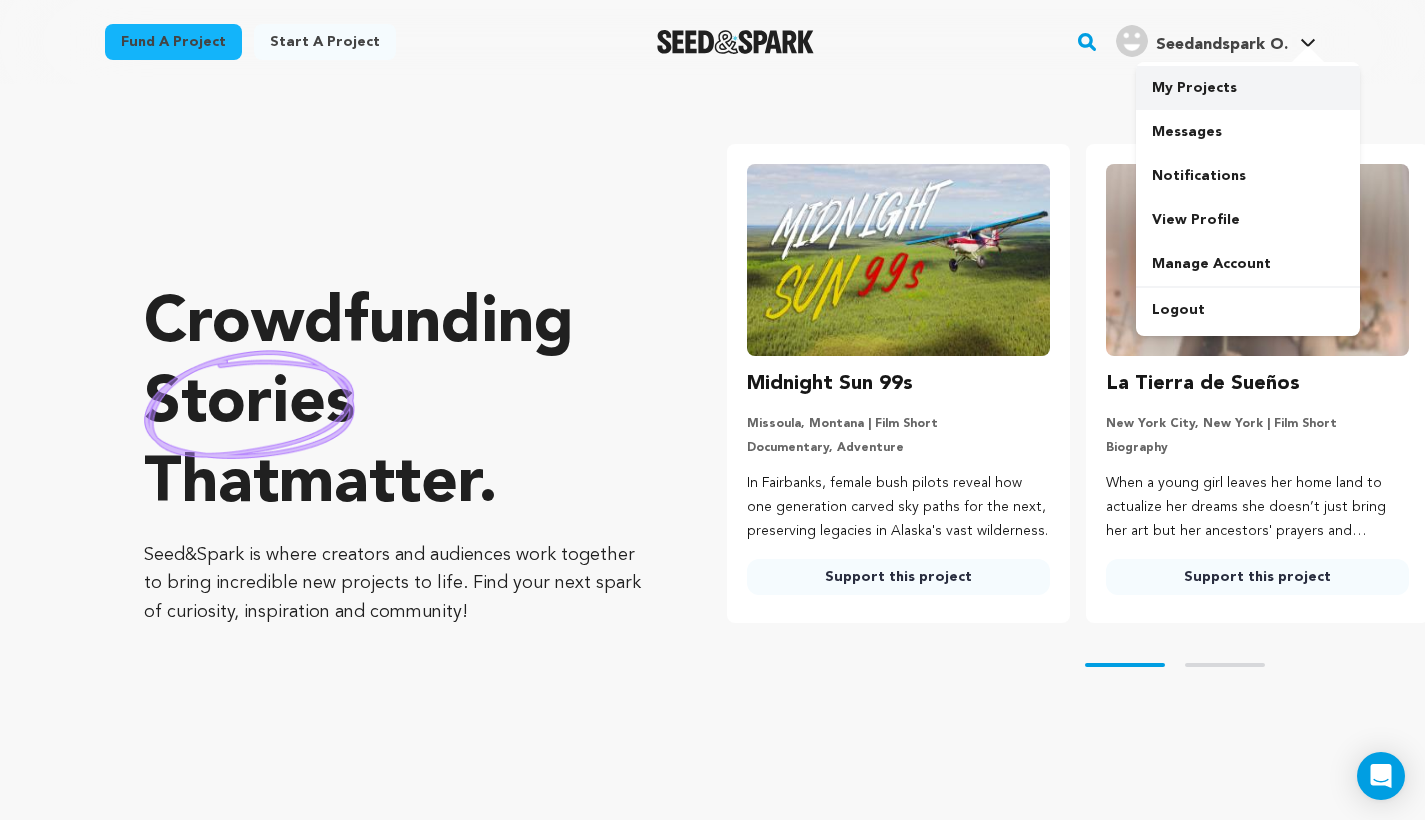 click on "My Projects" at bounding box center [1248, 88] 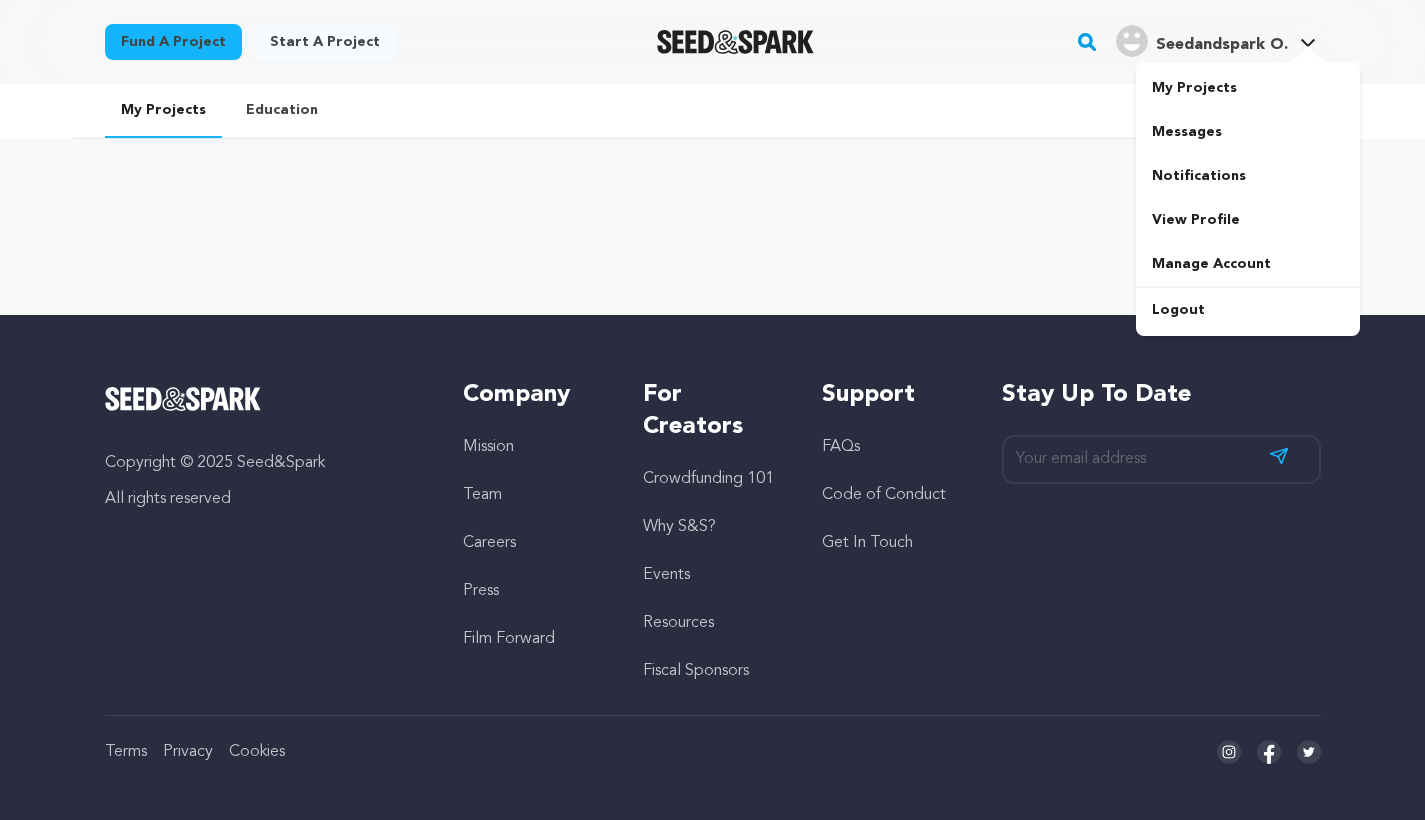 scroll, scrollTop: 0, scrollLeft: 0, axis: both 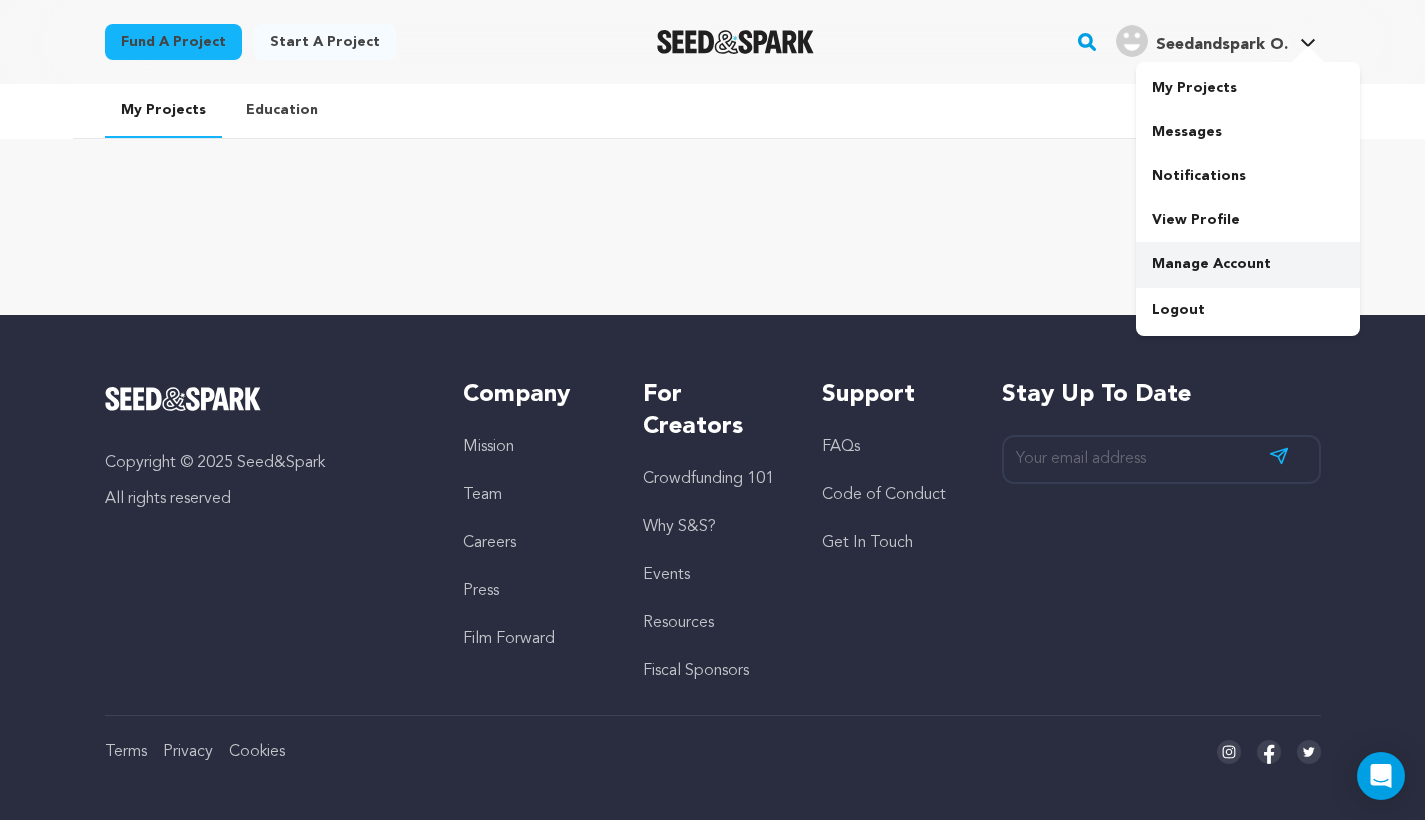 click on "Manage Account" at bounding box center (1248, 264) 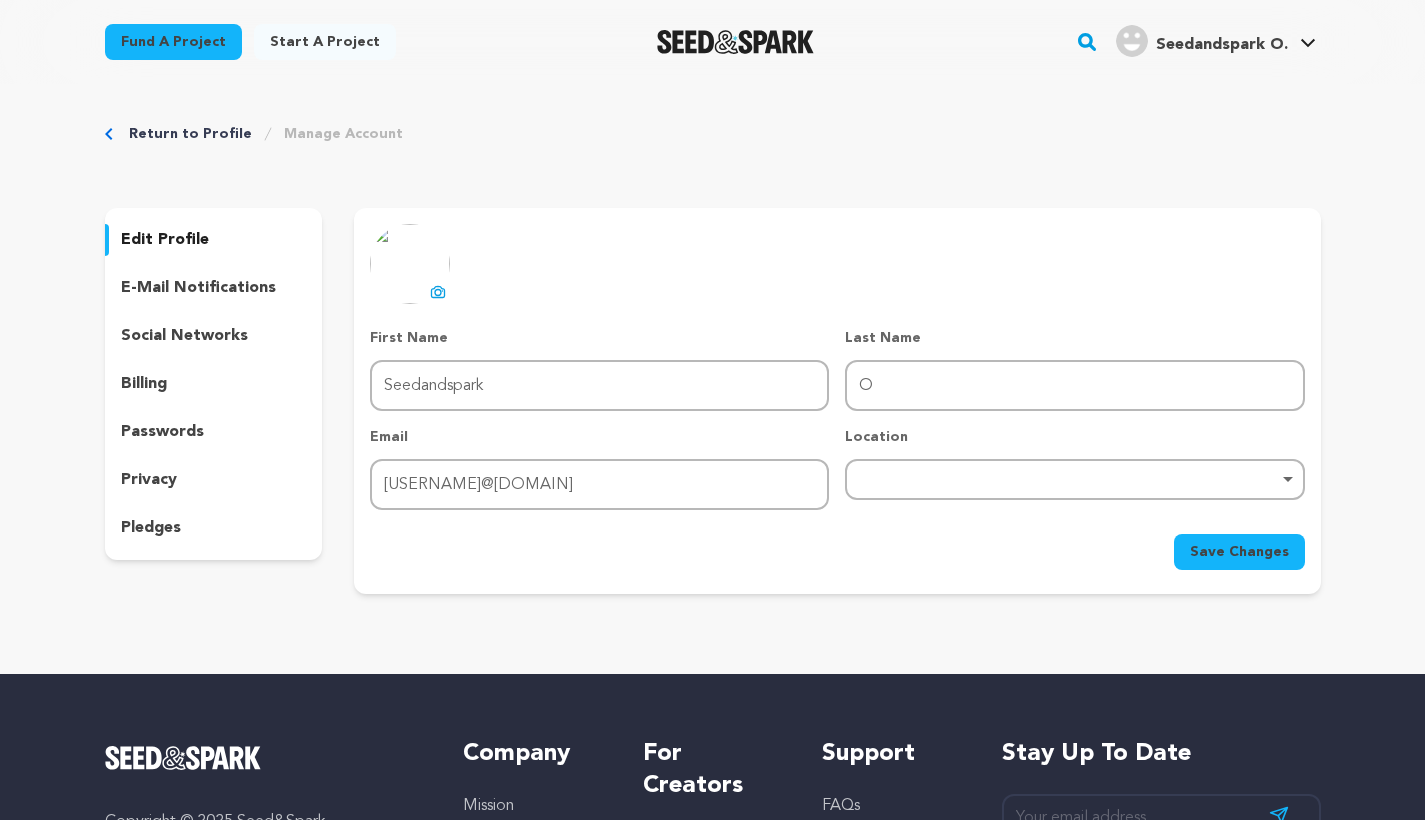scroll, scrollTop: 0, scrollLeft: 0, axis: both 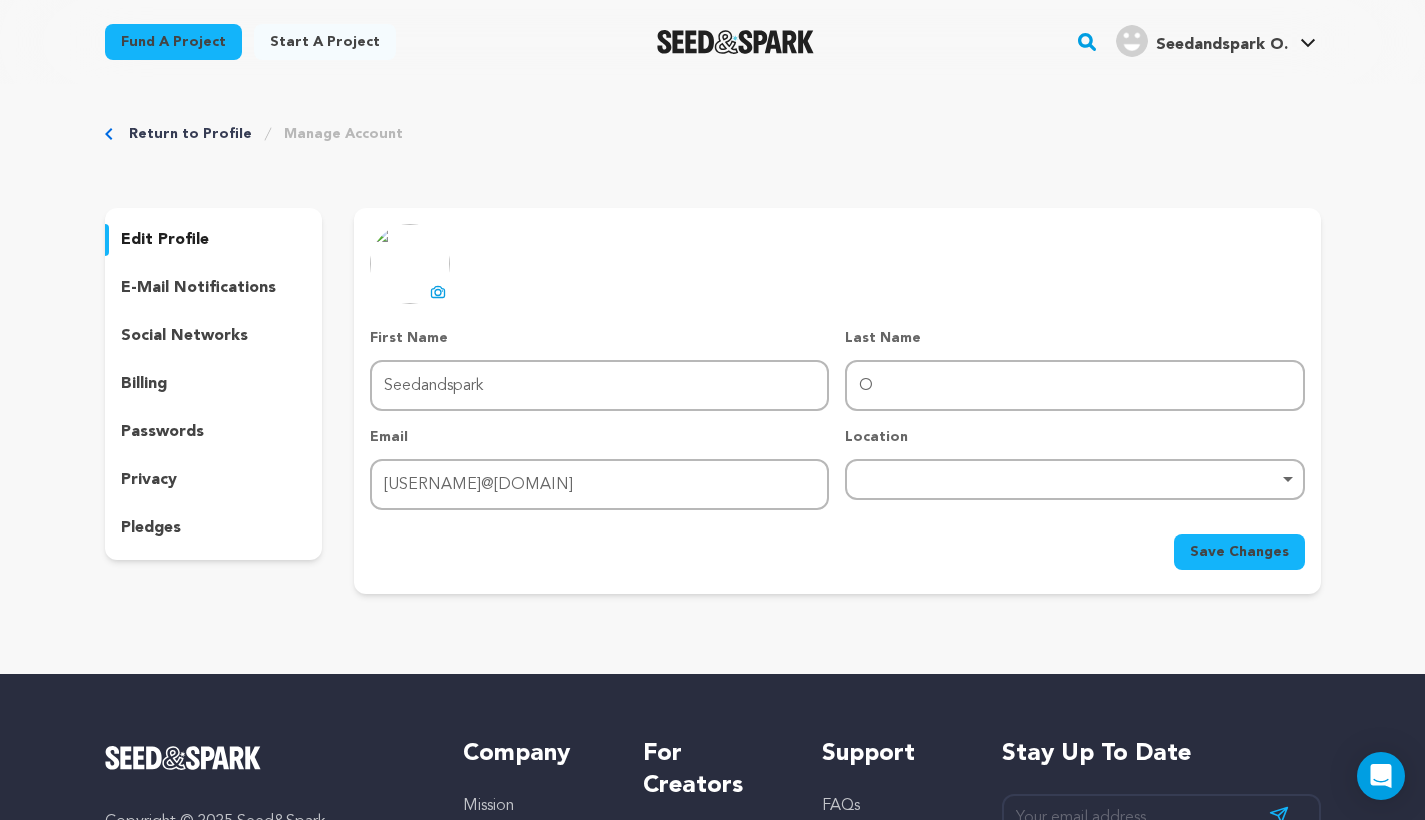 click on "pledges" at bounding box center [151, 528] 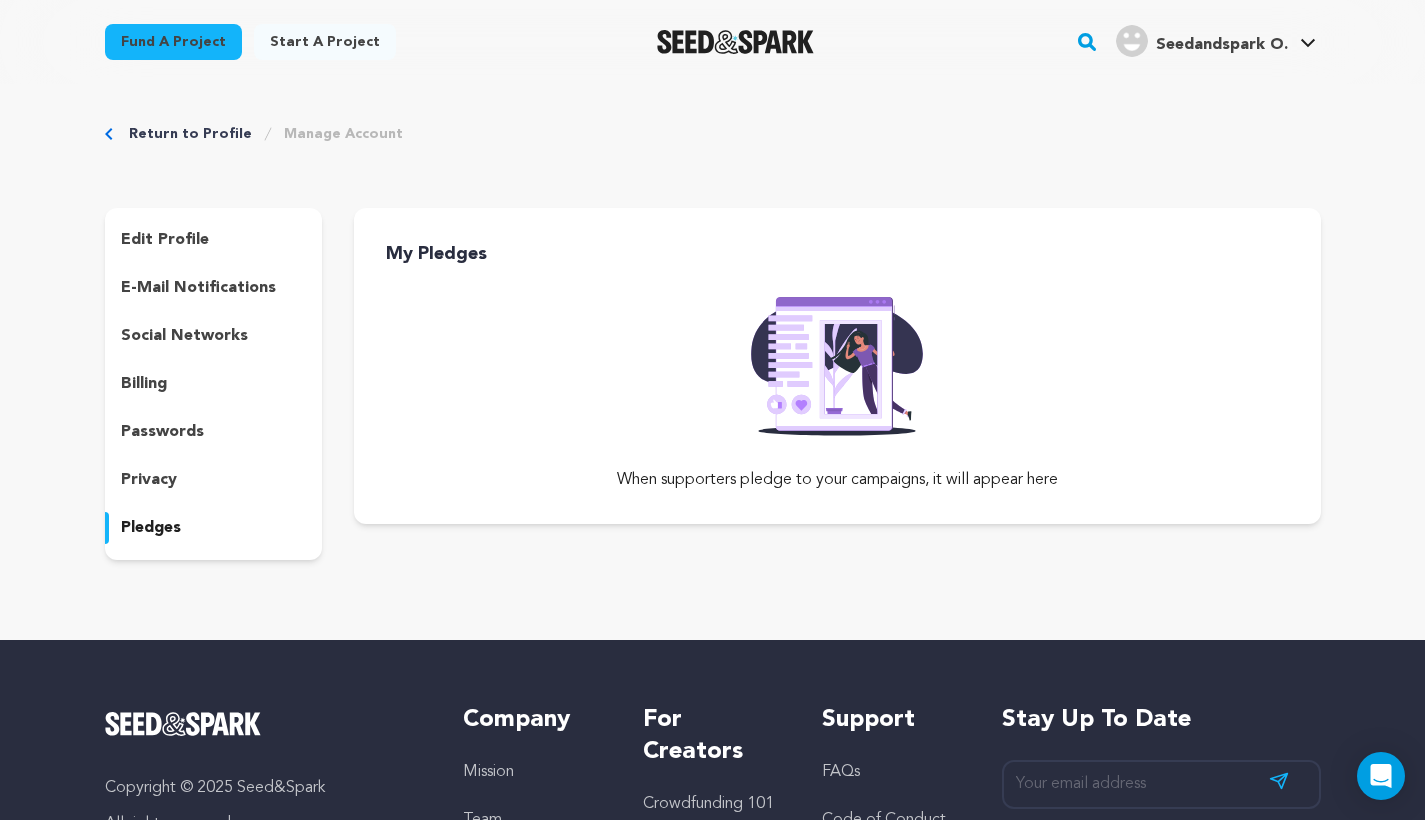 click on "passwords" at bounding box center [162, 432] 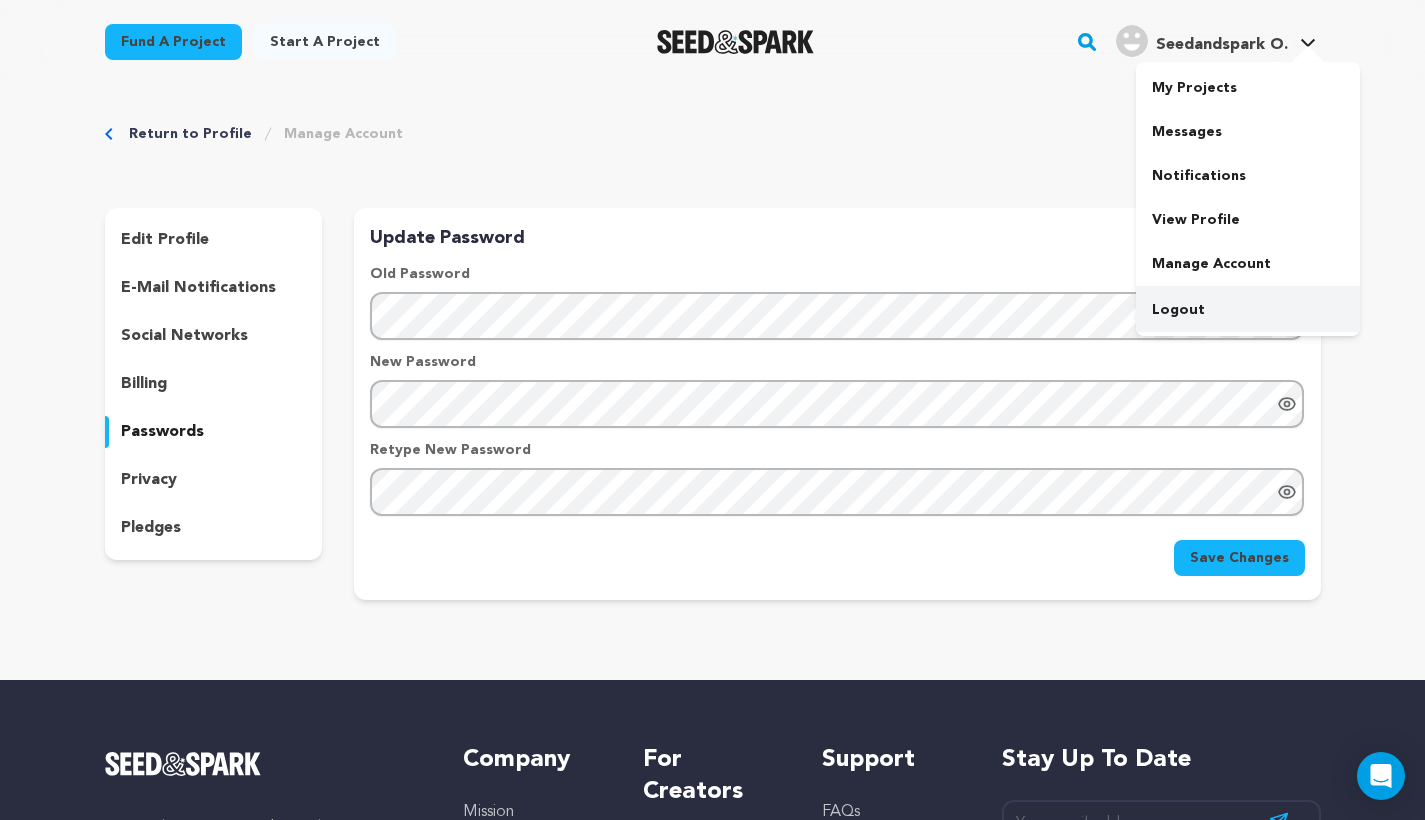 click on "Logout" at bounding box center [1248, 310] 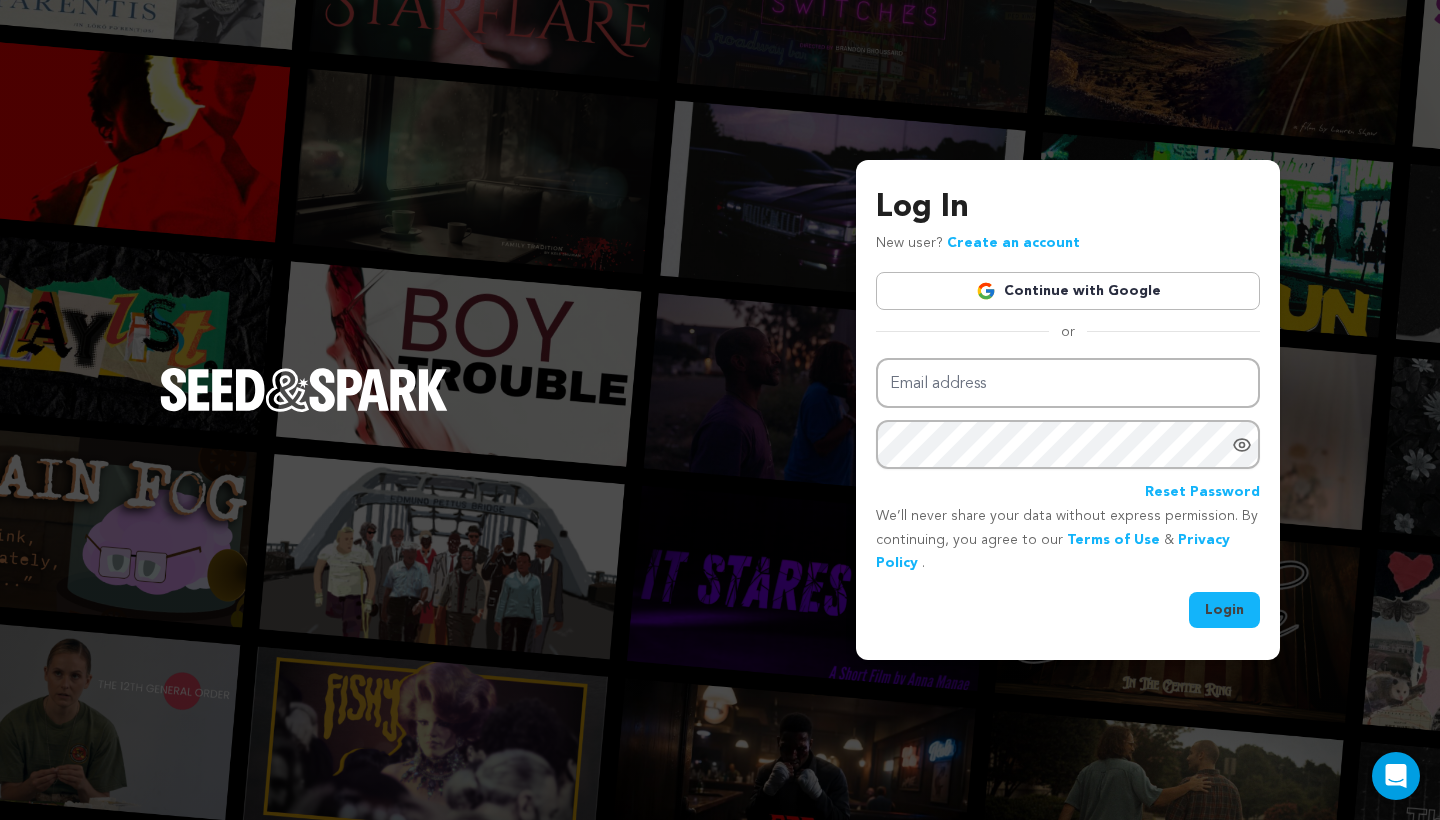 scroll, scrollTop: 0, scrollLeft: 0, axis: both 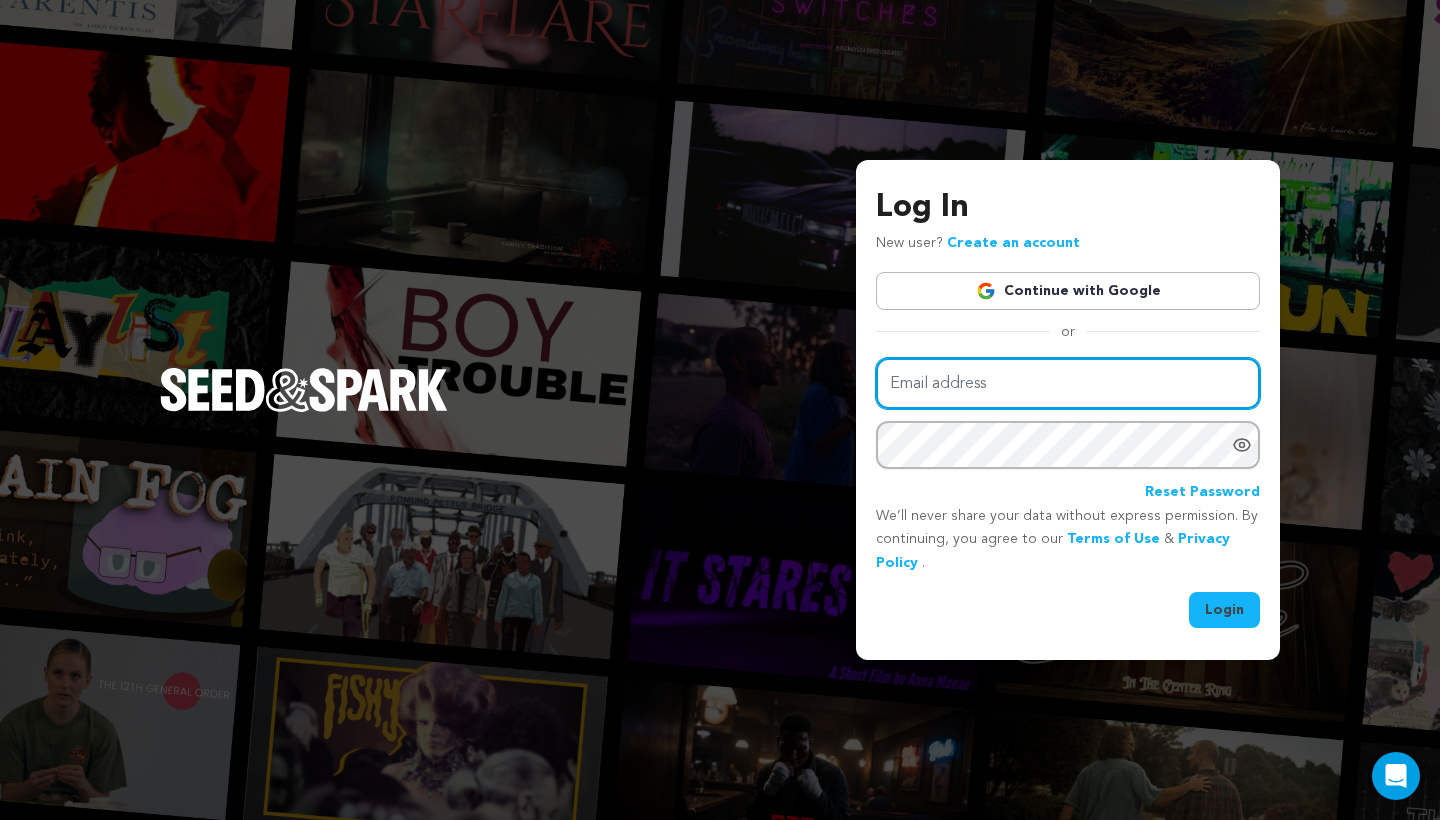 type on "mike@seedandspark.com" 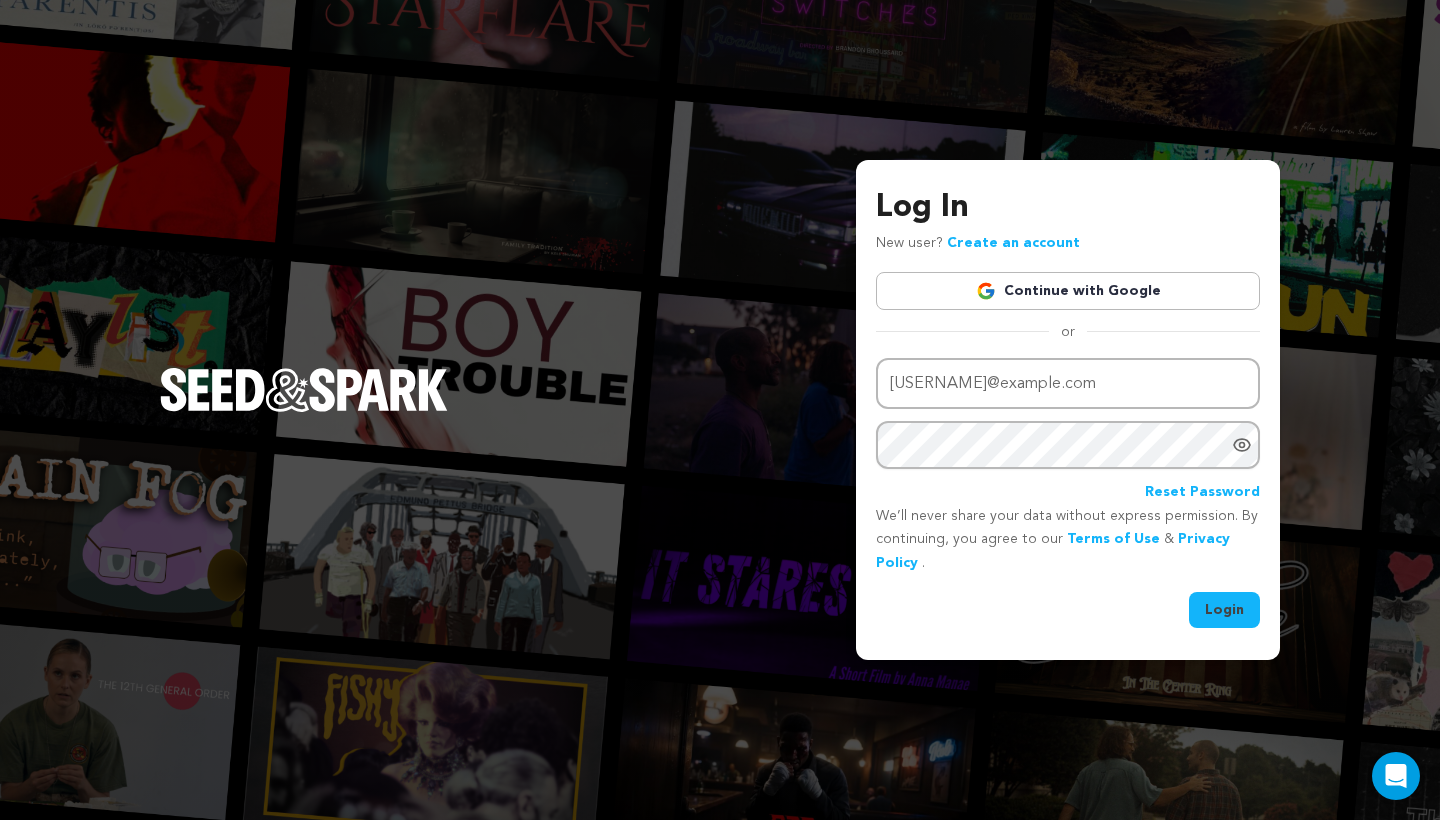 click on "Login" at bounding box center (1224, 610) 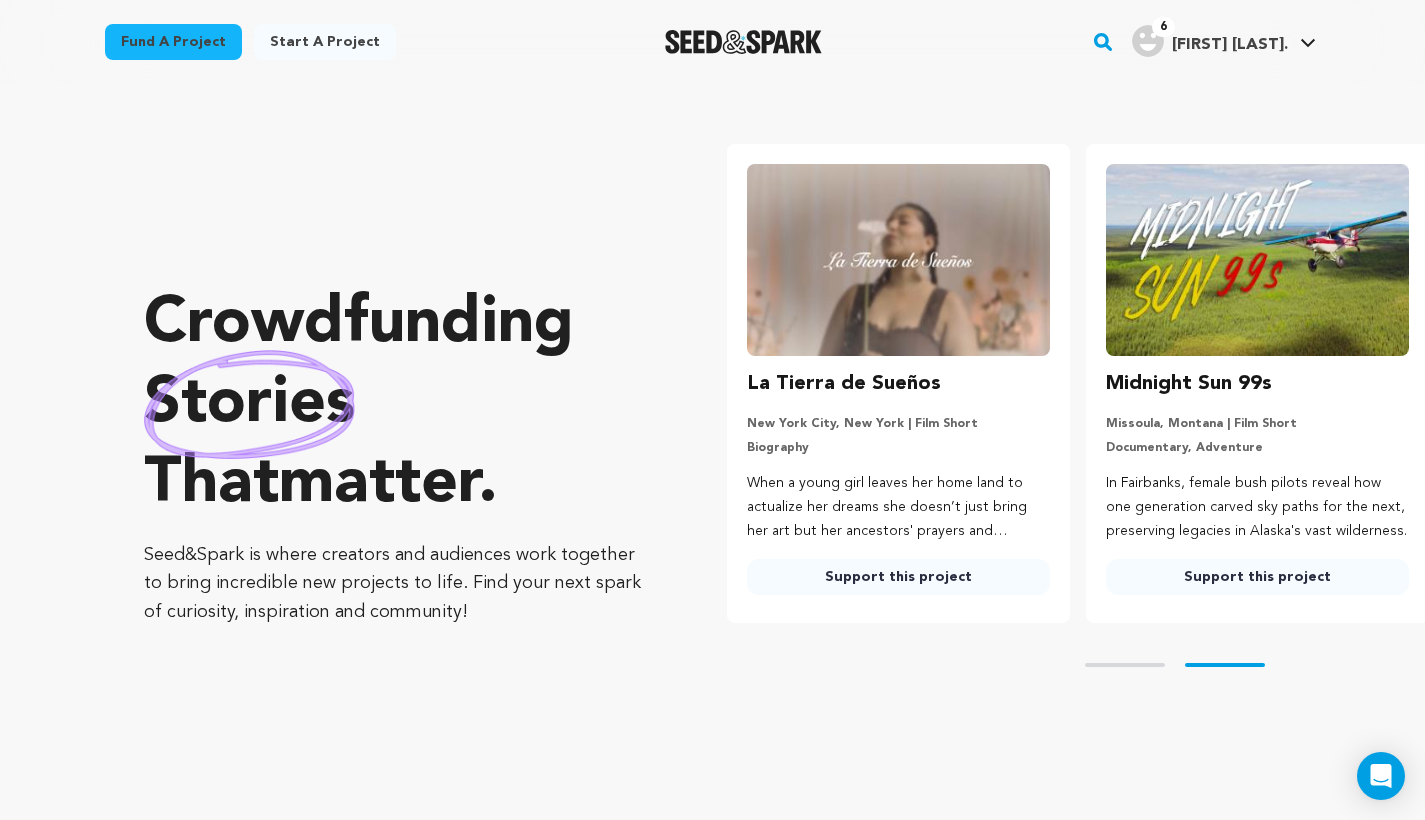 scroll, scrollTop: 0, scrollLeft: 0, axis: both 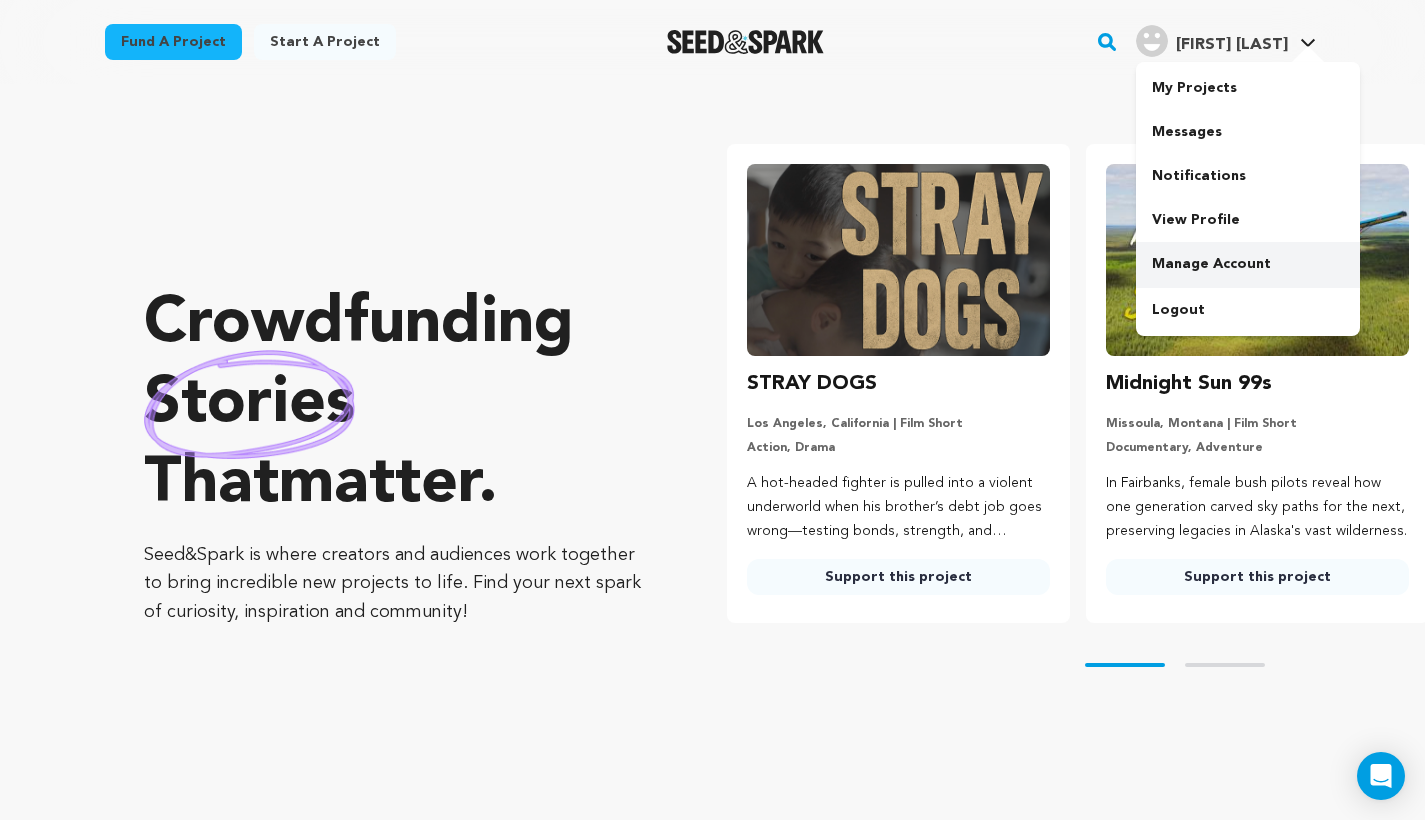 click on "Manage Account" at bounding box center [1248, 264] 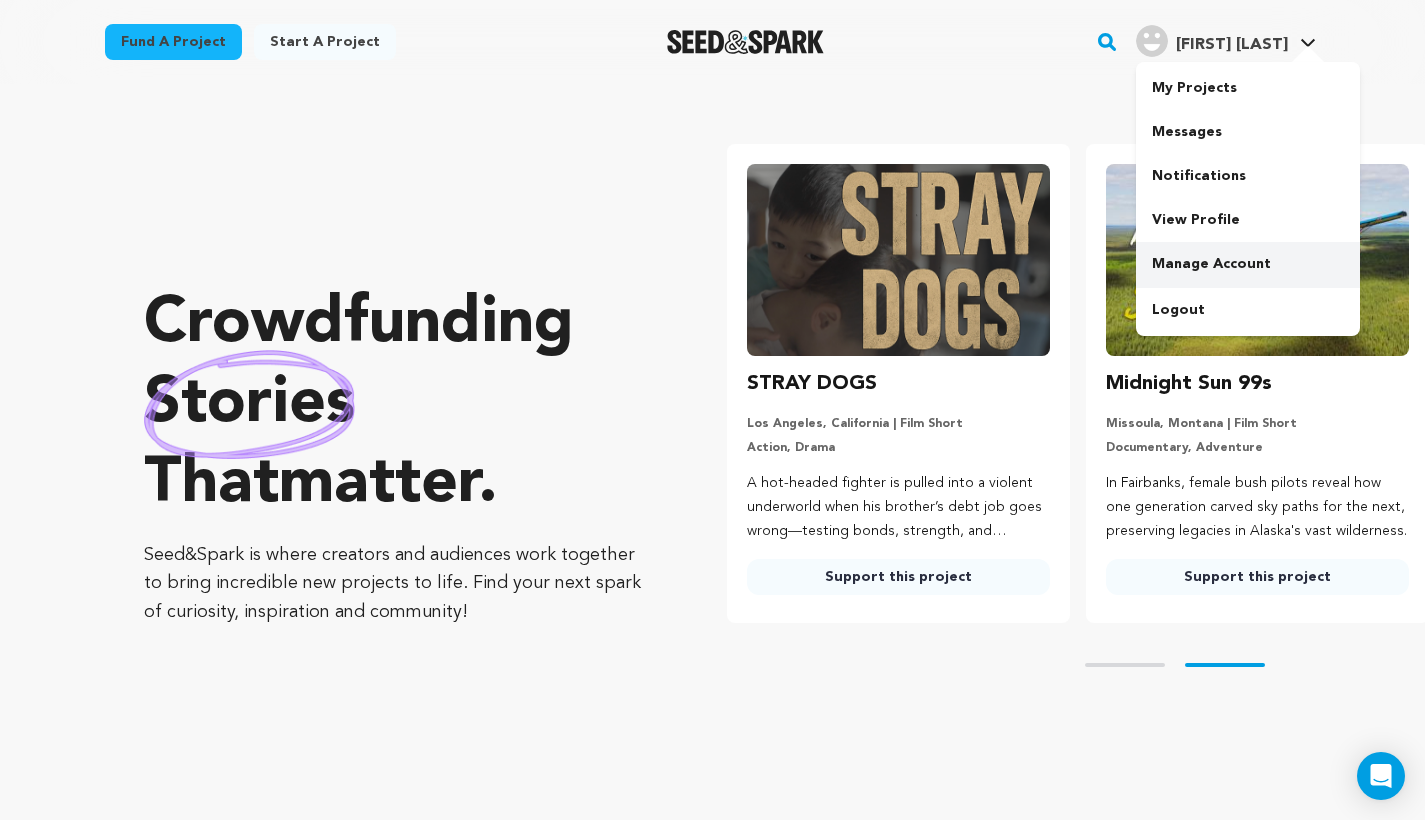 scroll, scrollTop: 0, scrollLeft: 375, axis: horizontal 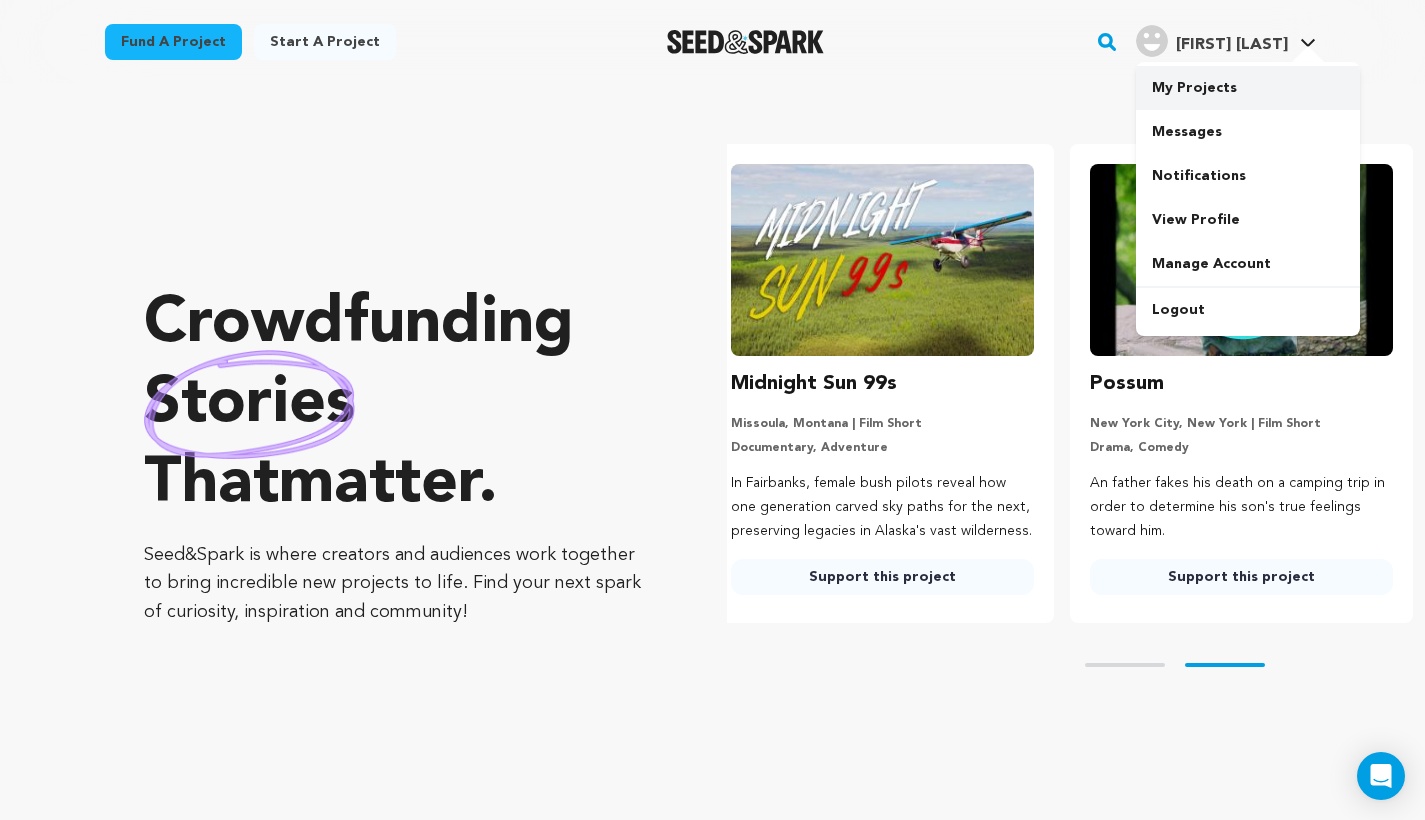 click on "My Projects" at bounding box center (1248, 88) 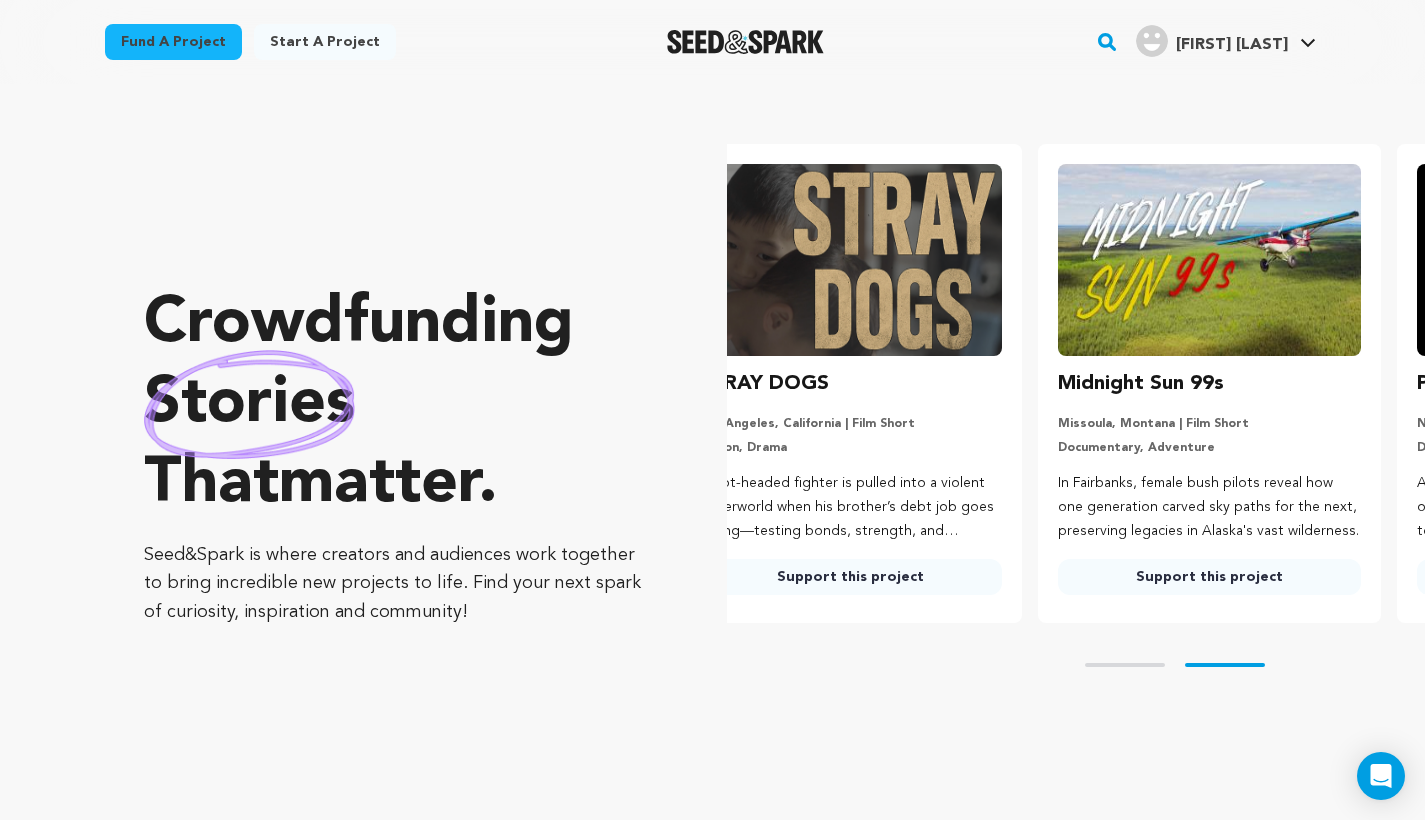 scroll, scrollTop: 0, scrollLeft: 0, axis: both 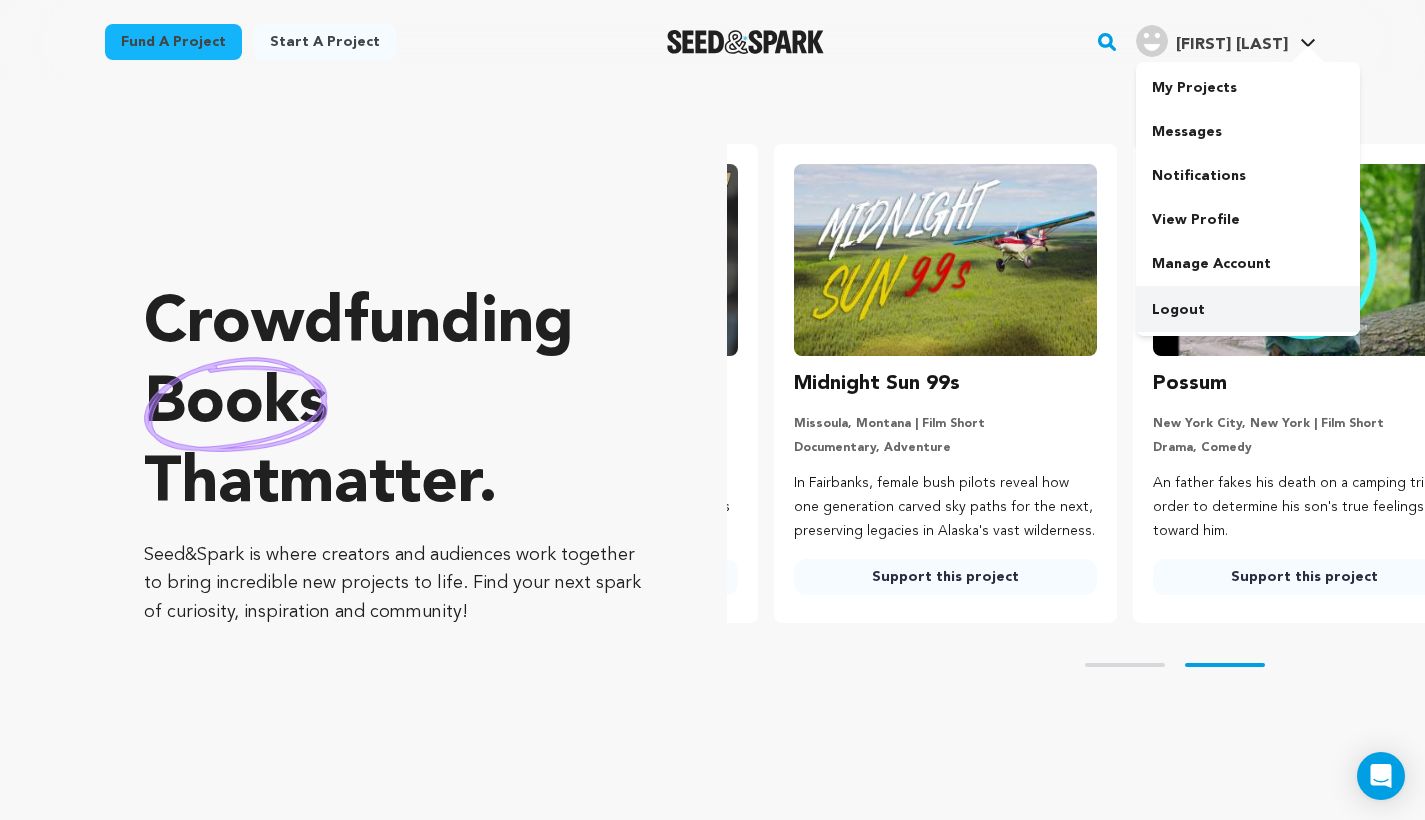 click on "Logout" at bounding box center (1248, 310) 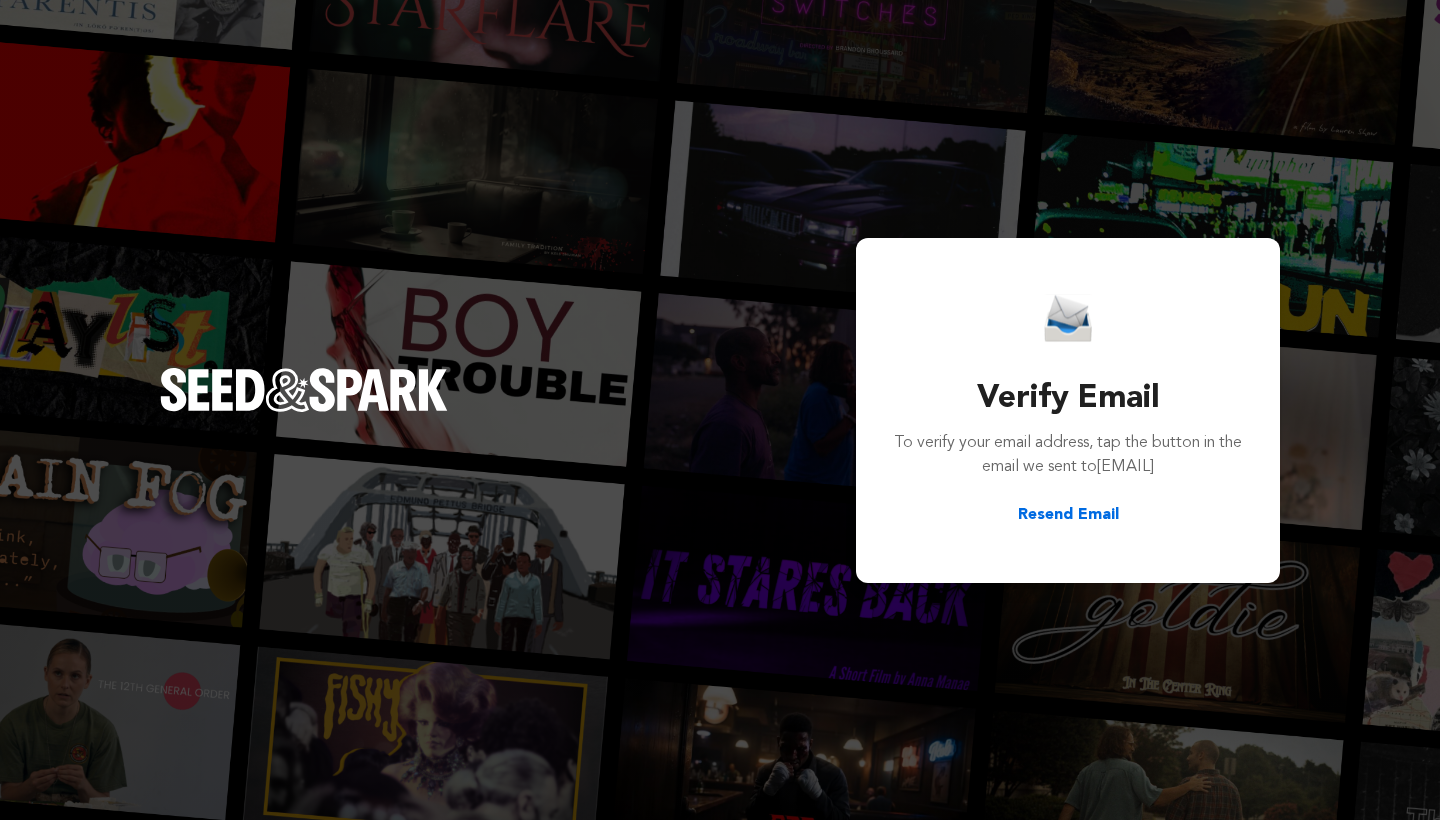 scroll, scrollTop: 0, scrollLeft: 0, axis: both 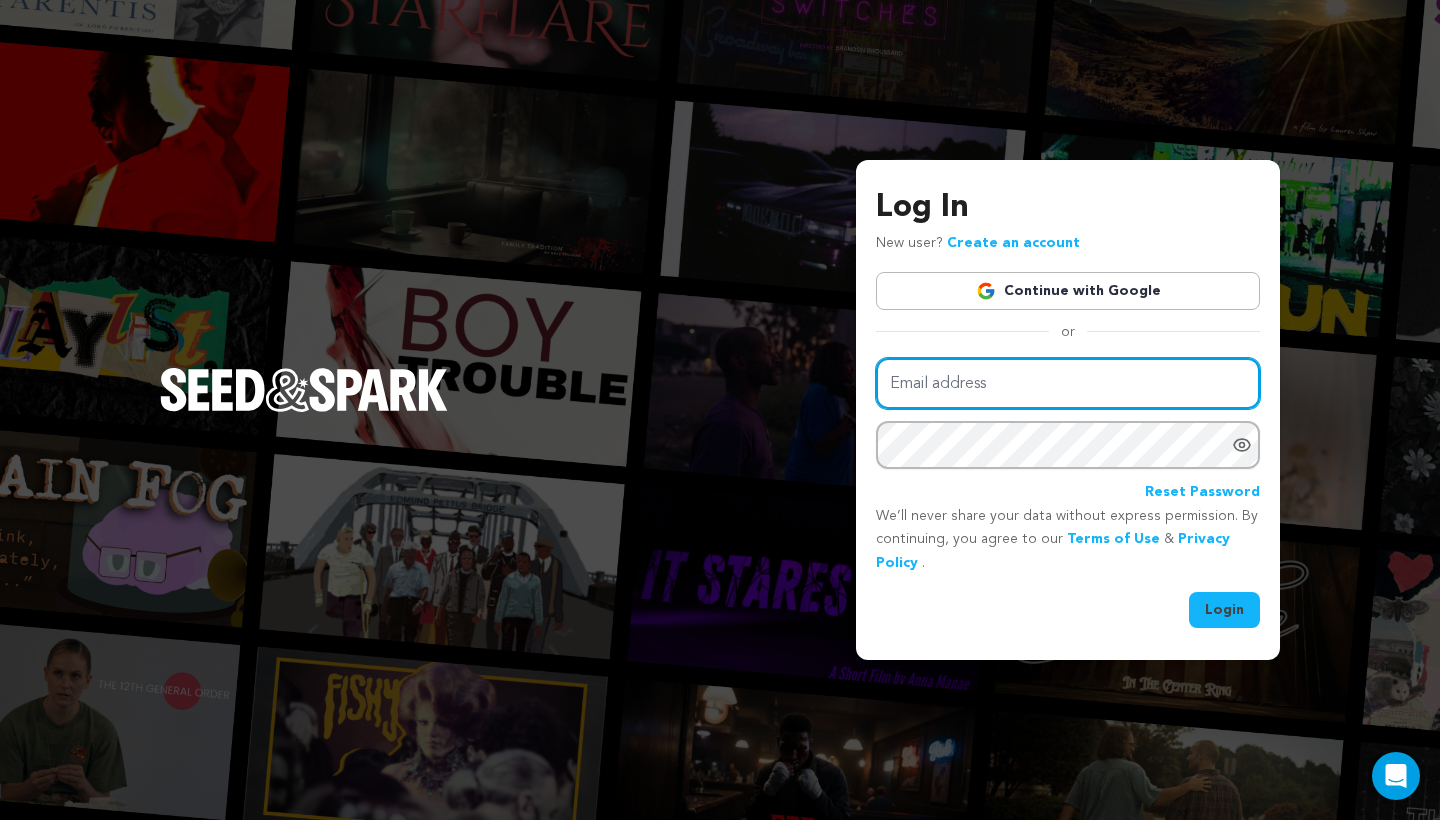 type on "mike@seedandspark.com" 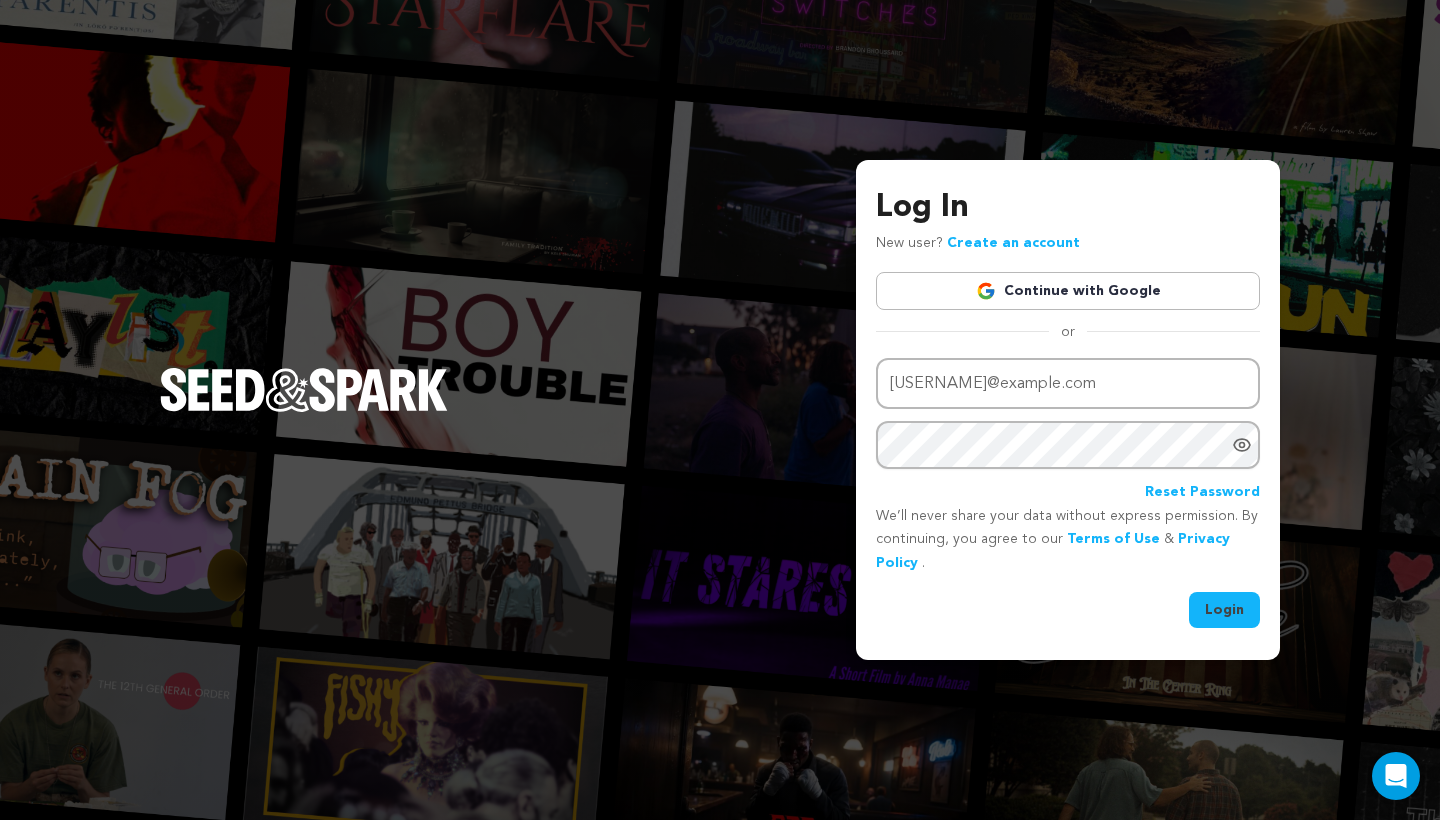 click on "Login" at bounding box center (1224, 610) 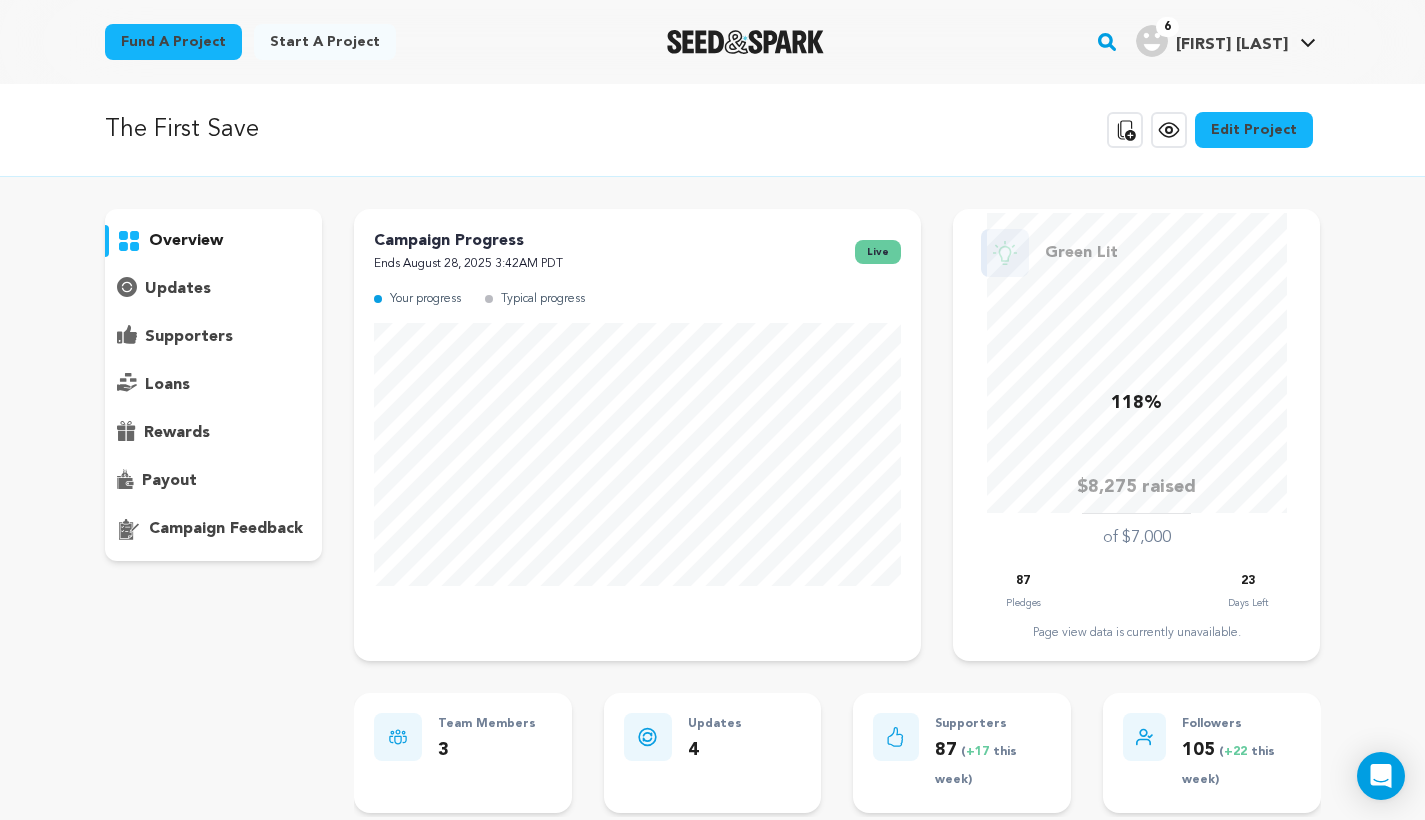 scroll, scrollTop: 0, scrollLeft: 0, axis: both 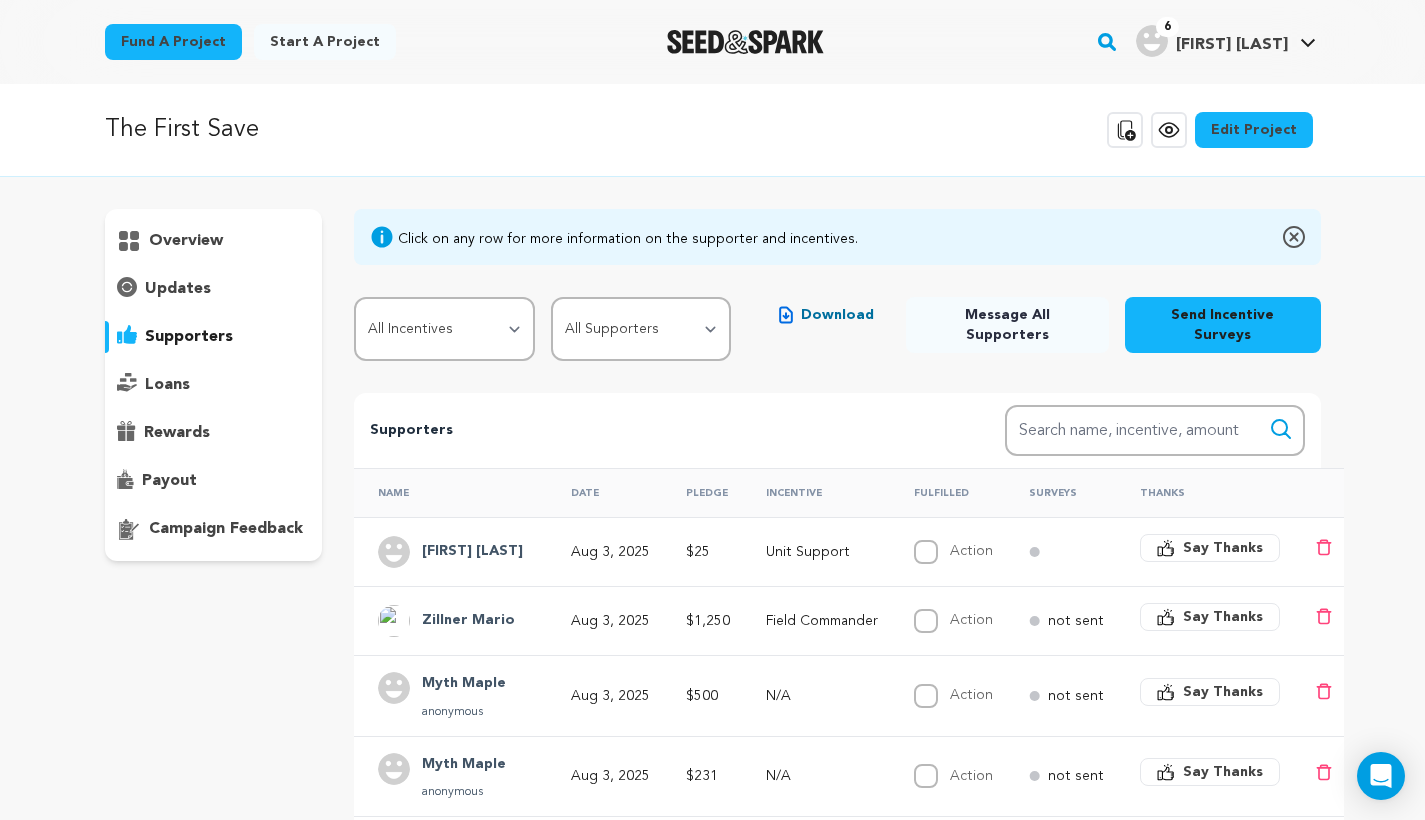 click on "Myth Maple
anonymous" at bounding box center (456, 777) 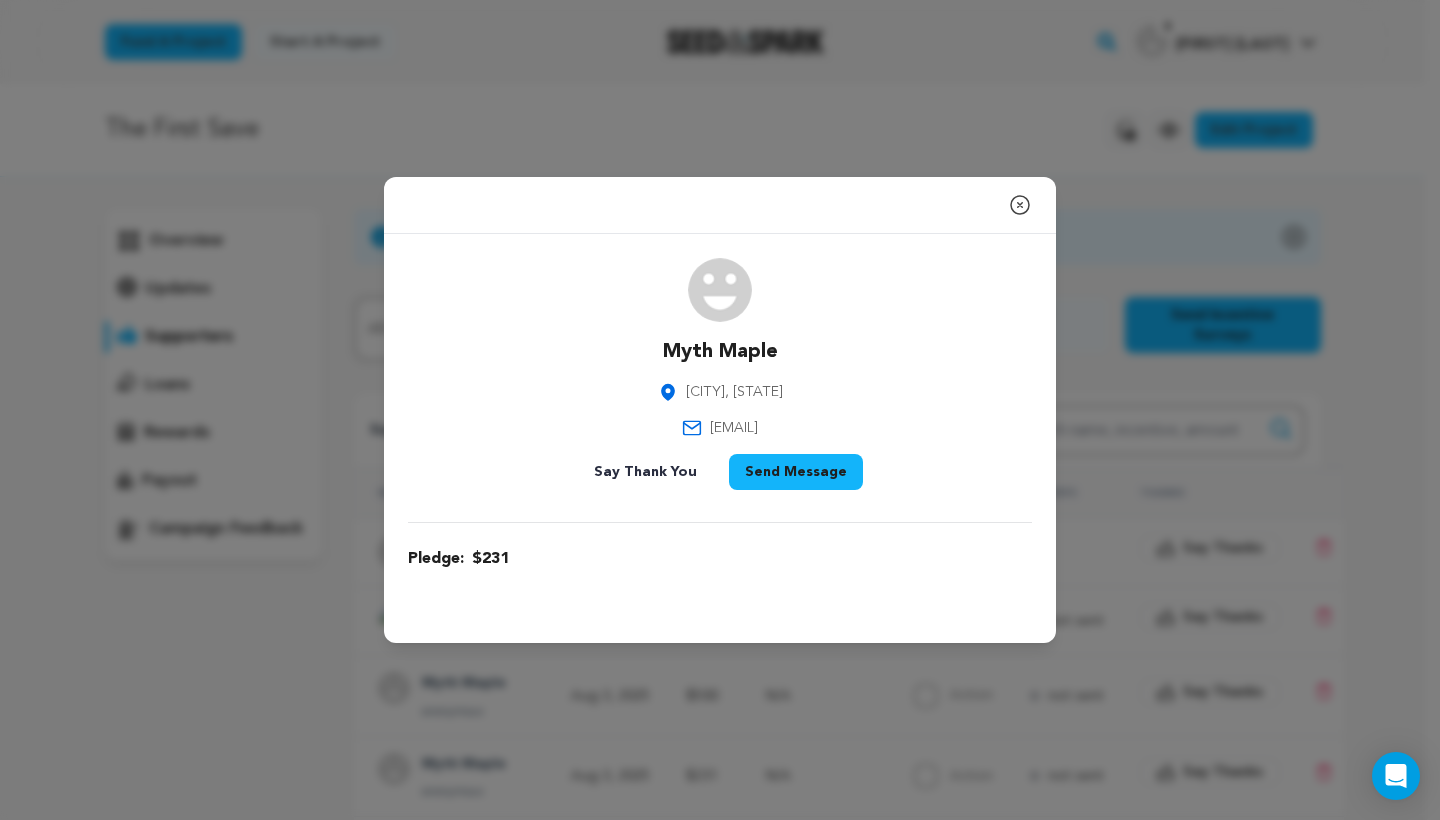 drag, startPoint x: 822, startPoint y: 429, endPoint x: 658, endPoint y: 423, distance: 164.10973 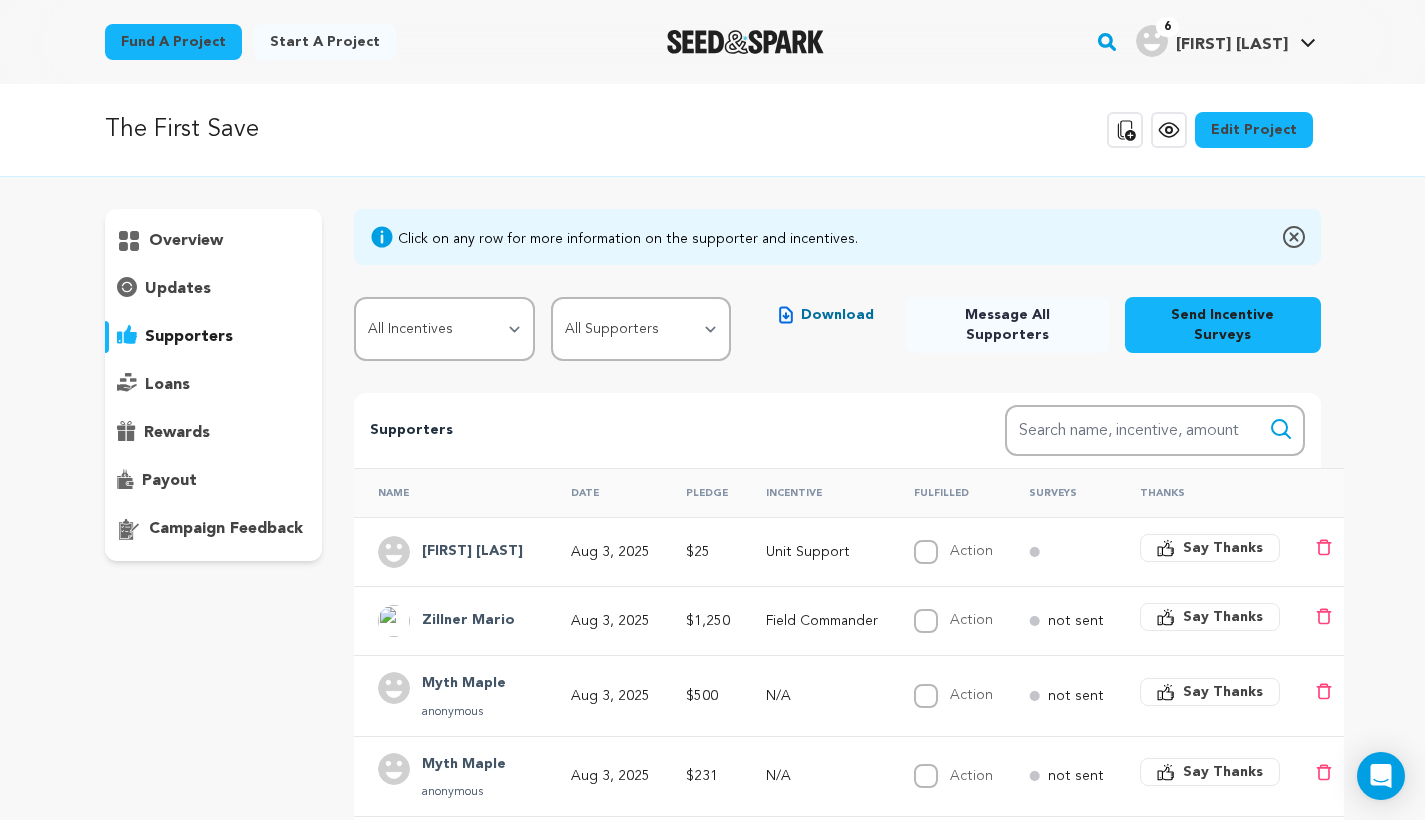 click on "Aug 3, 2025" at bounding box center [604, 776] 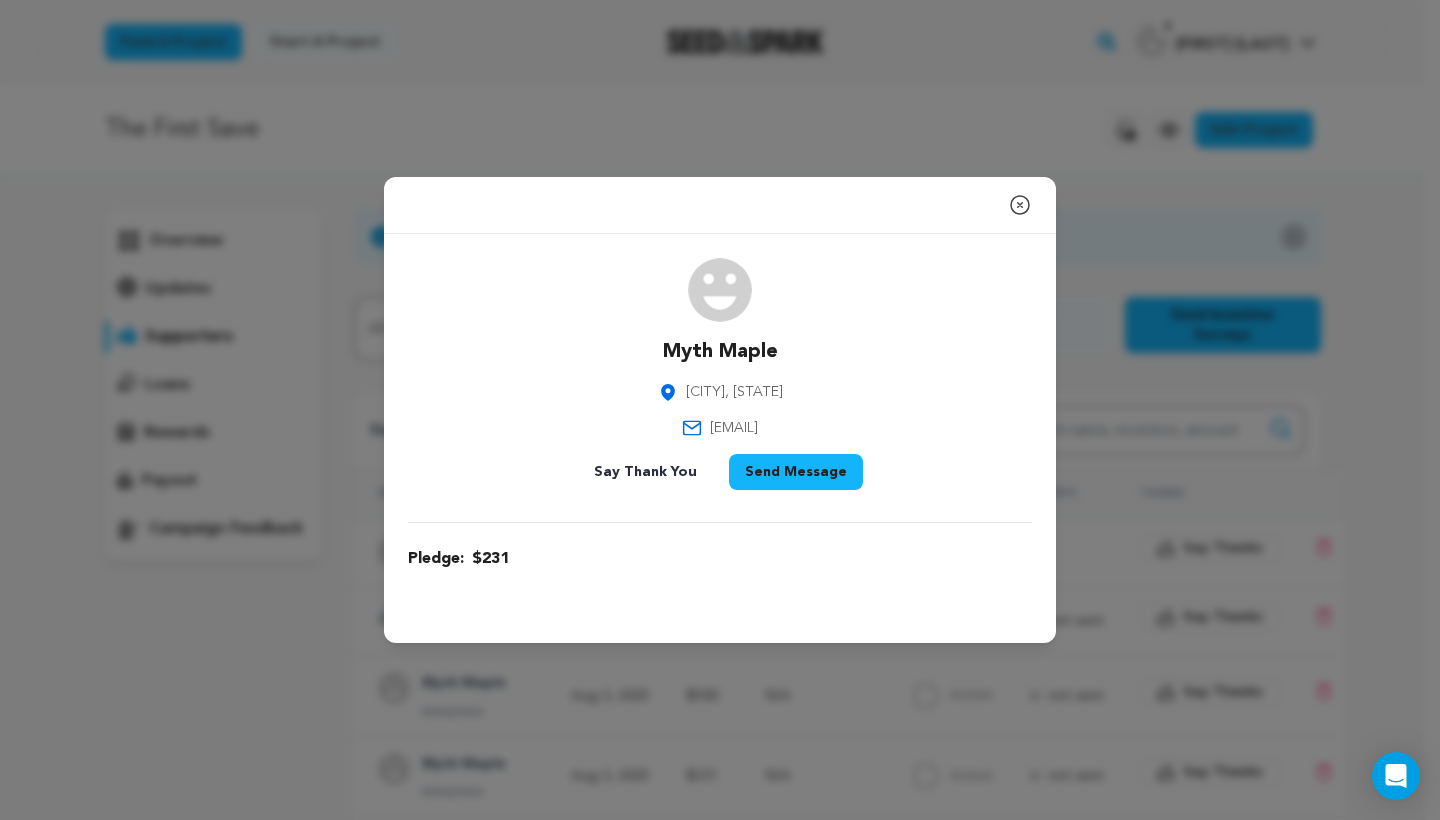 drag, startPoint x: 818, startPoint y: 429, endPoint x: 661, endPoint y: 430, distance: 157.00319 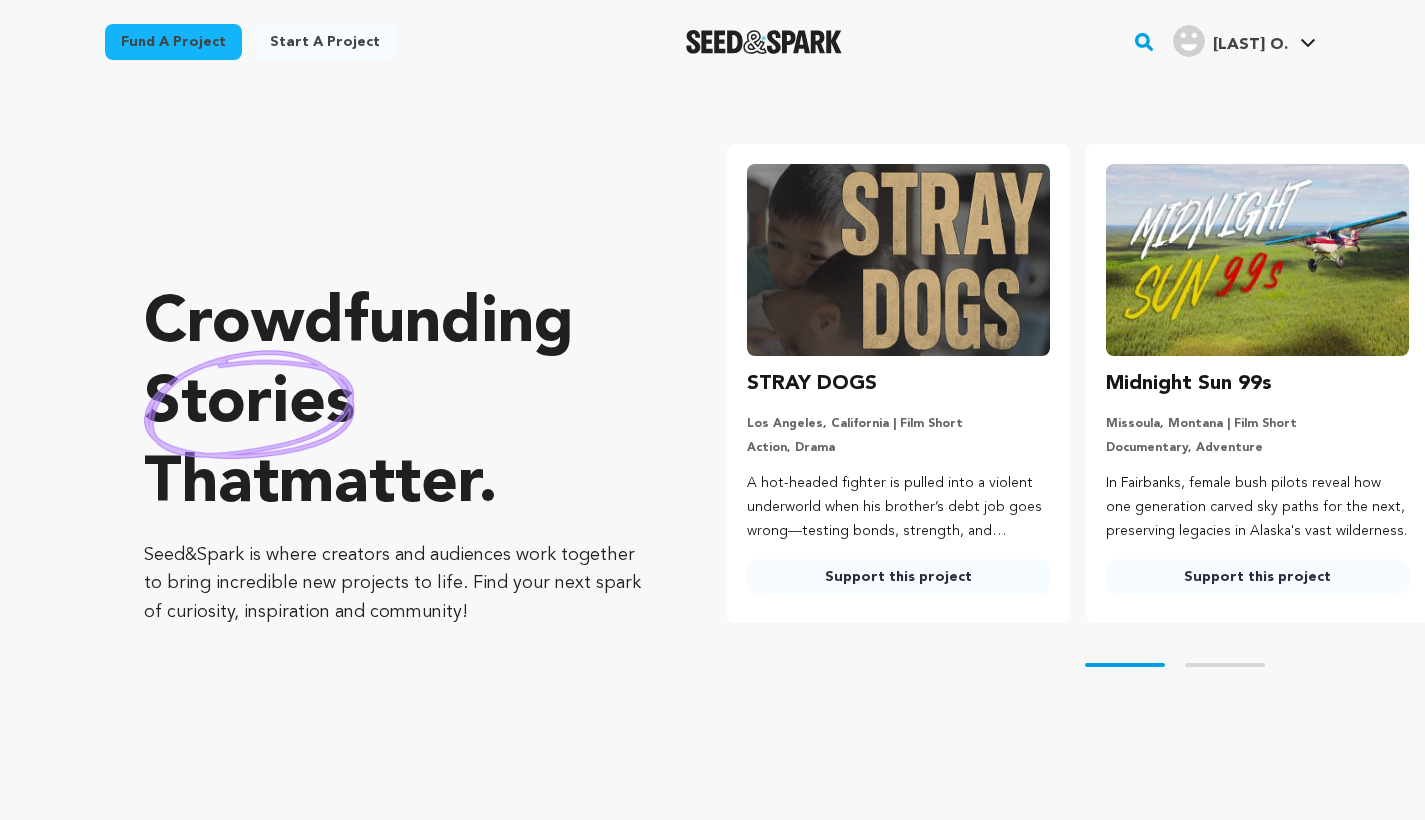scroll, scrollTop: 0, scrollLeft: 0, axis: both 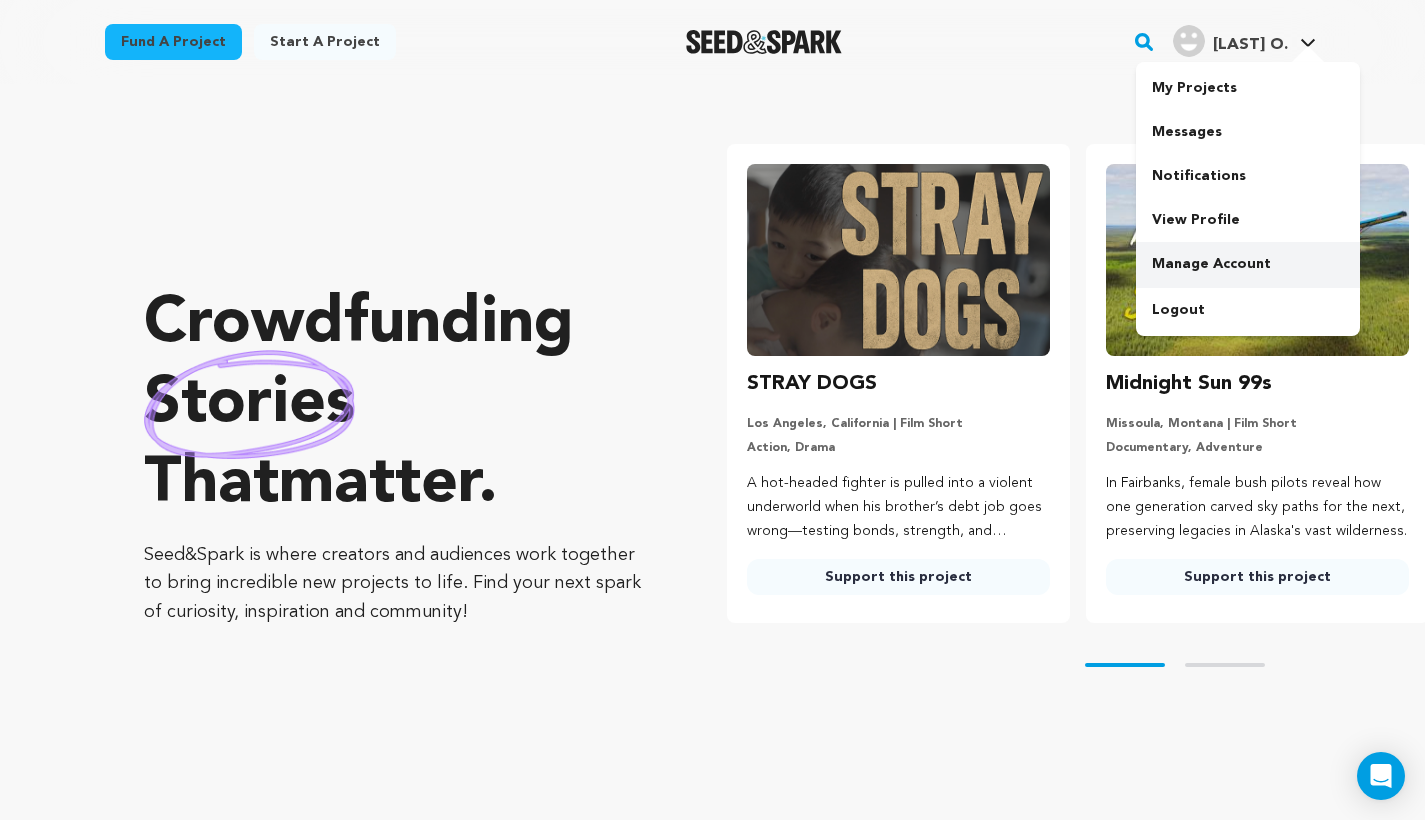 click on "Manage Account" at bounding box center [1248, 264] 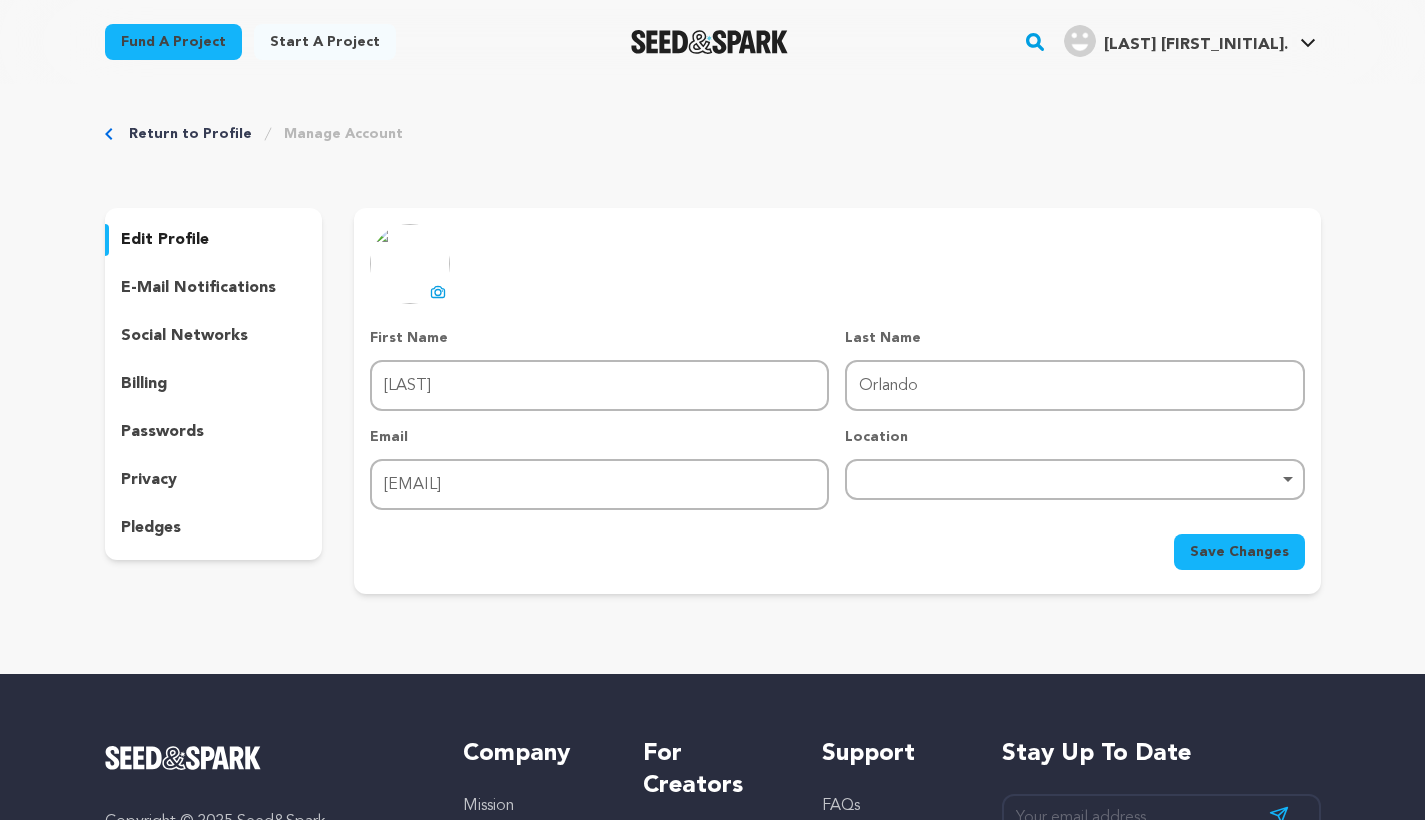 scroll, scrollTop: 0, scrollLeft: 0, axis: both 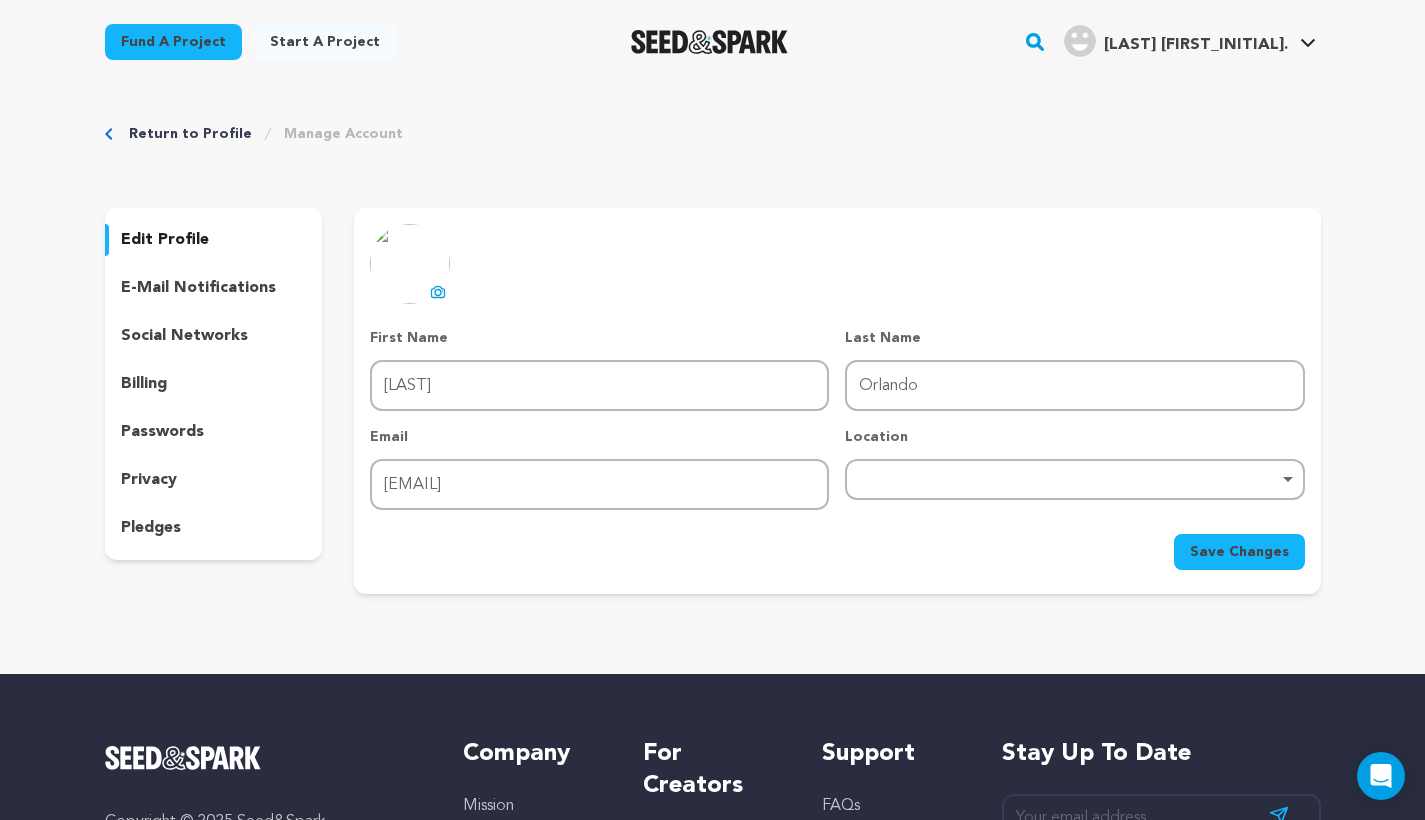 click on "pledges" at bounding box center (151, 528) 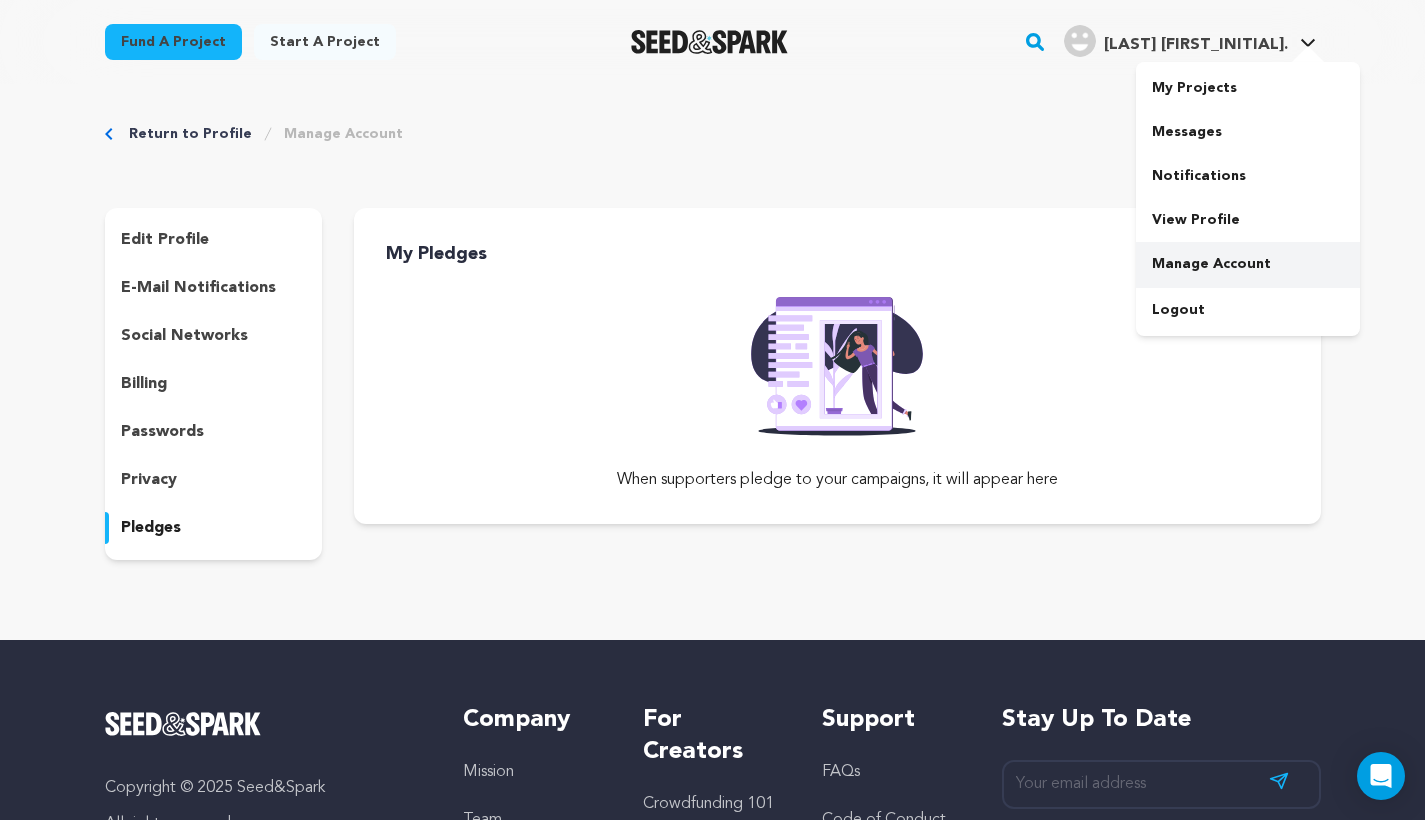 click on "Manage Account" at bounding box center (1248, 264) 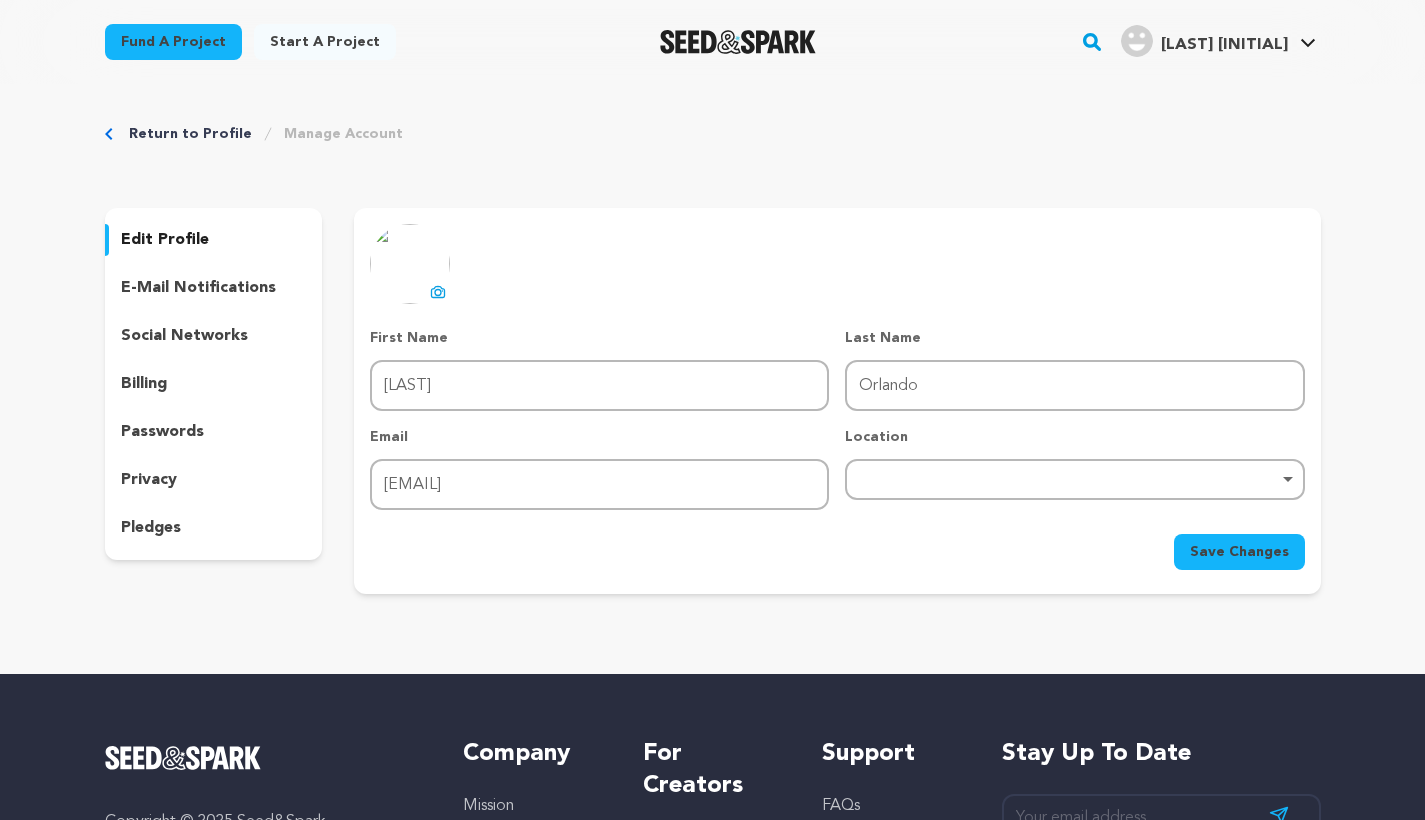scroll, scrollTop: 0, scrollLeft: 0, axis: both 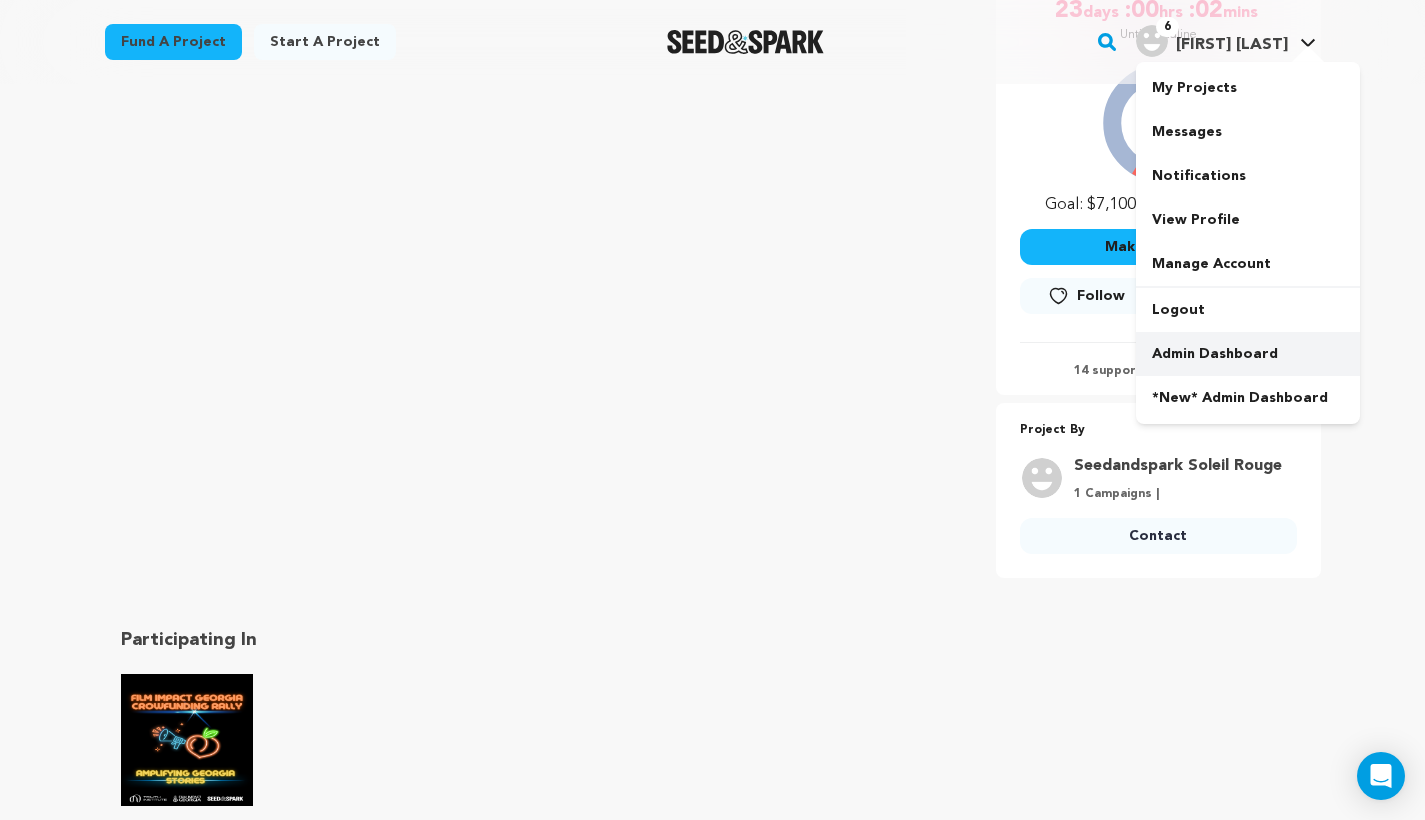 click on "Admin Dashboard" at bounding box center [1248, 354] 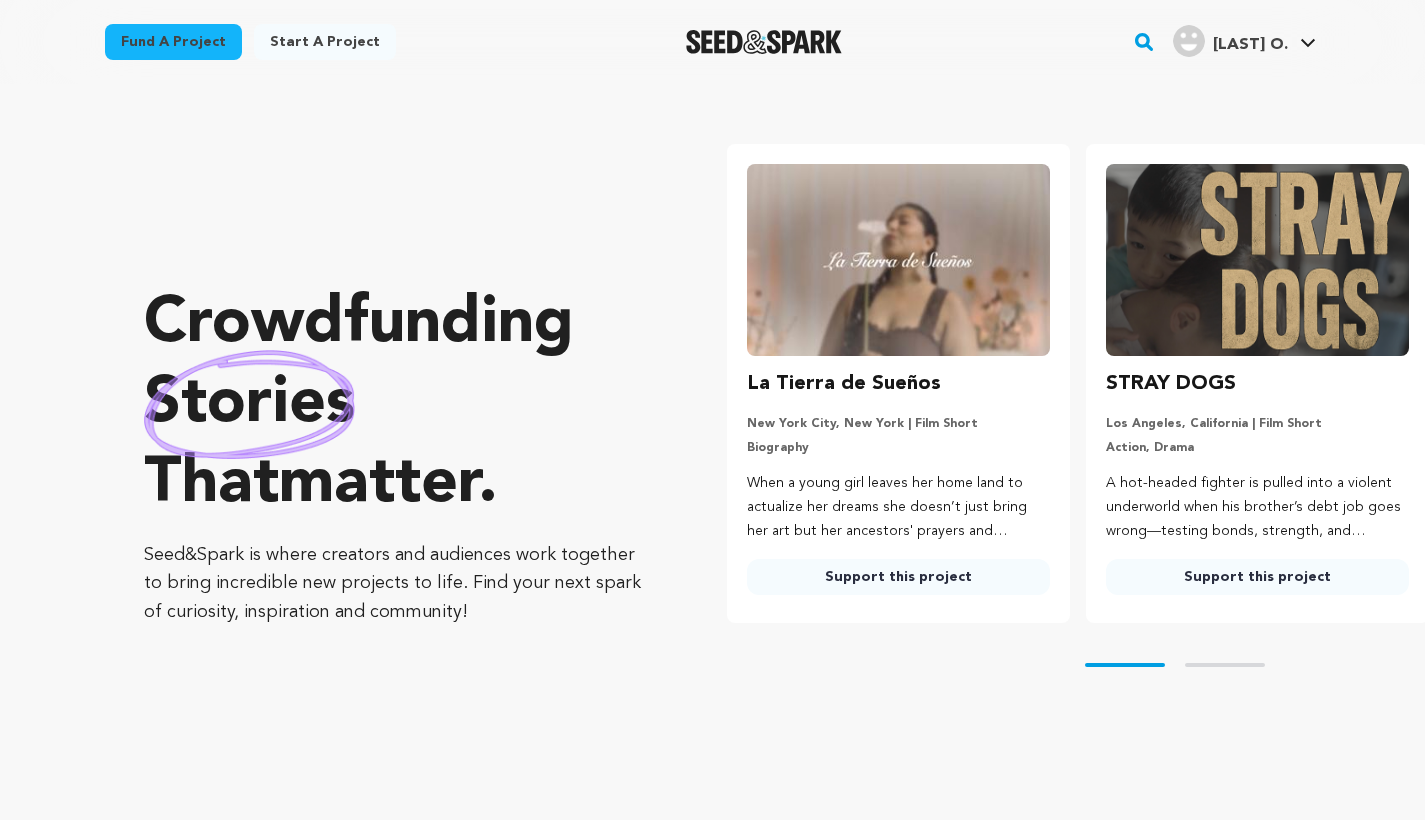 scroll, scrollTop: 0, scrollLeft: 0, axis: both 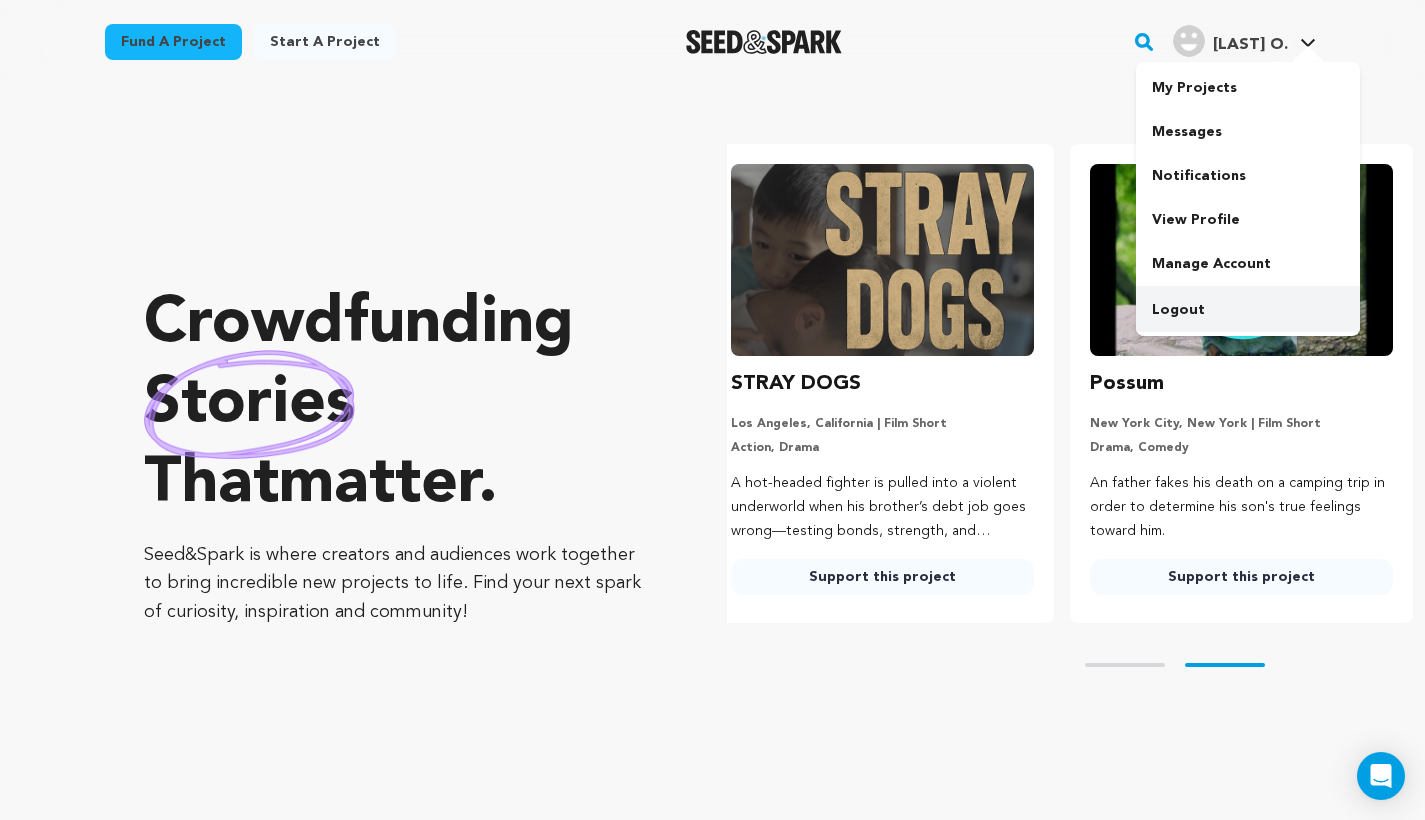 click on "Logout" at bounding box center (1248, 310) 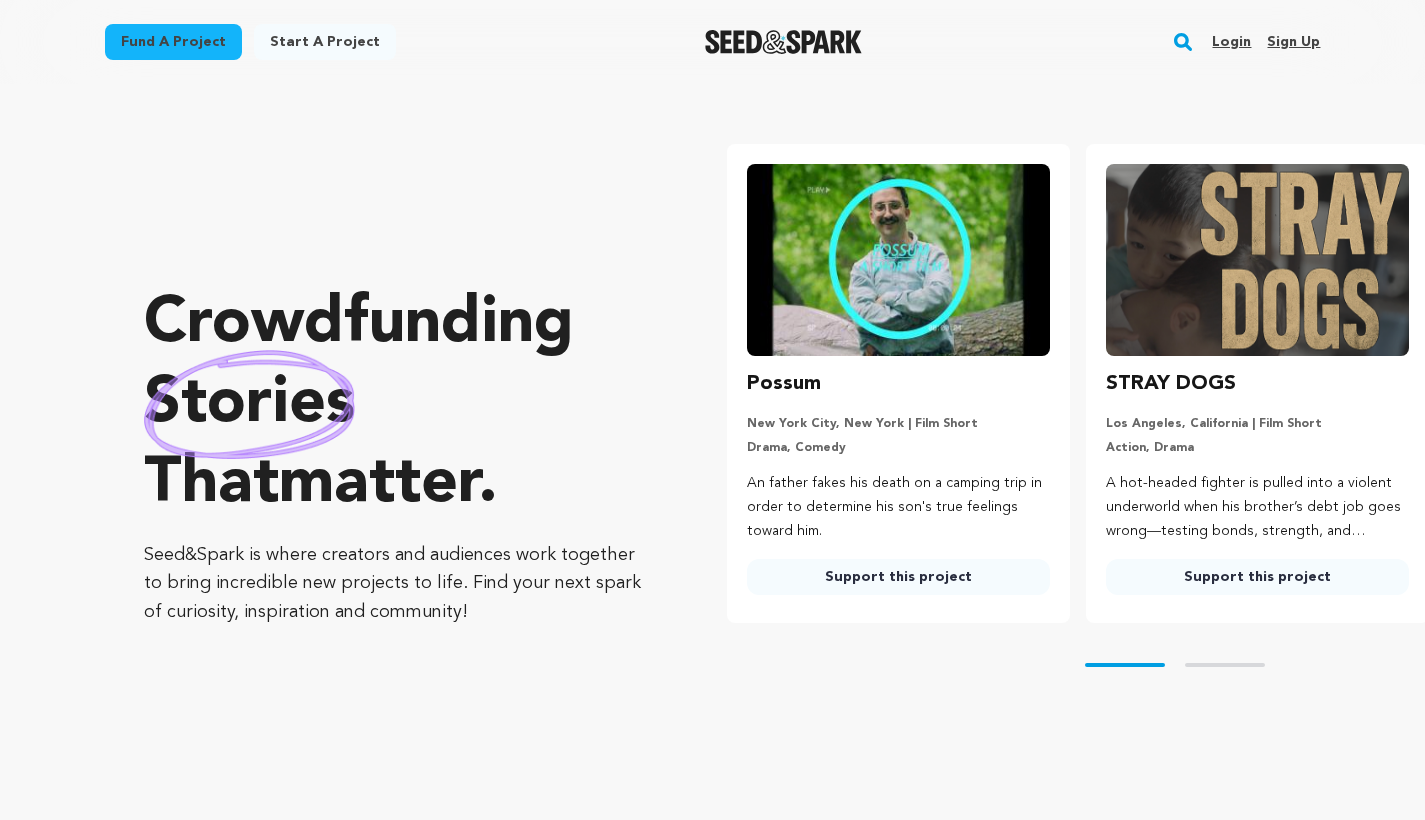 scroll, scrollTop: 0, scrollLeft: 0, axis: both 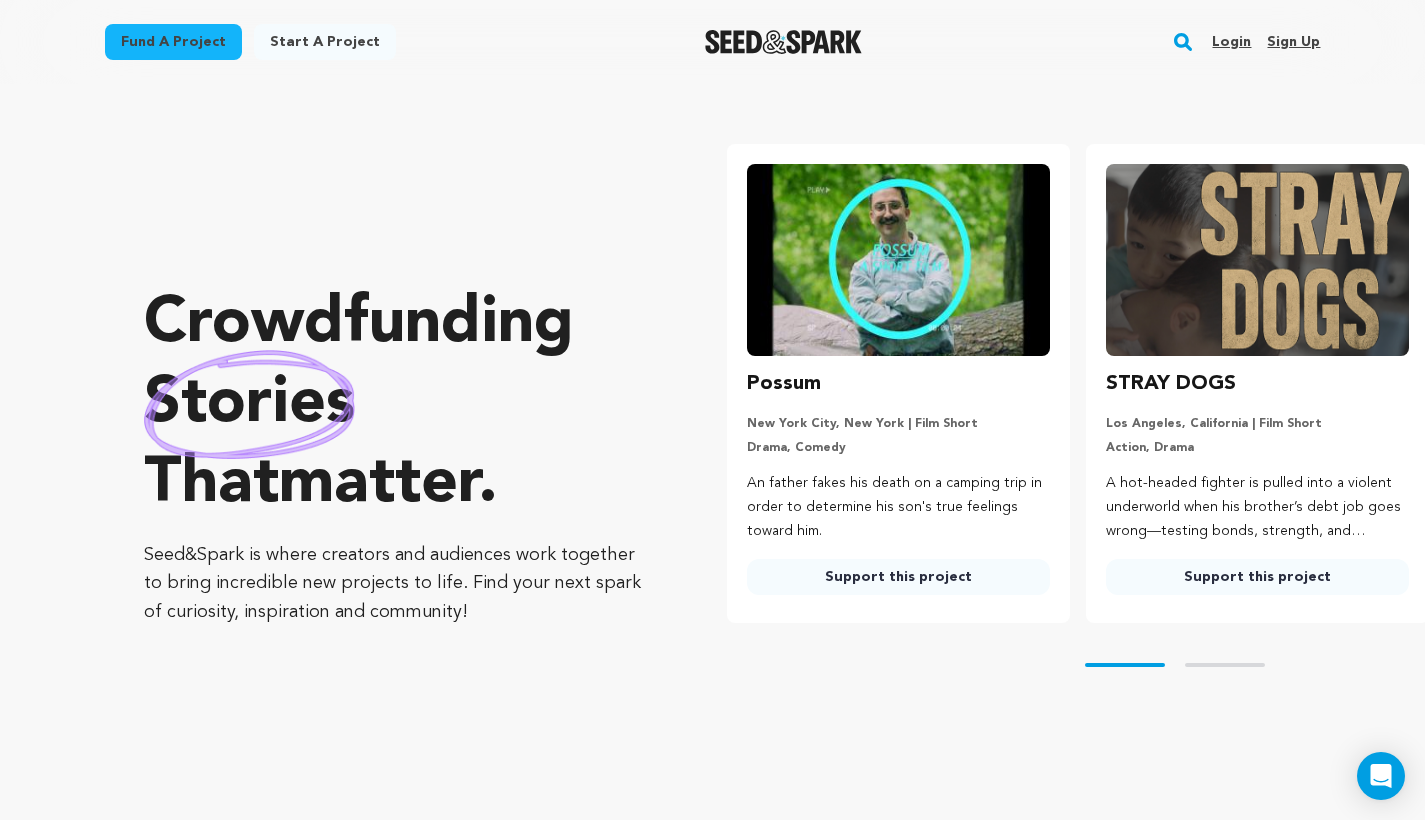click on "Login" at bounding box center [1231, 42] 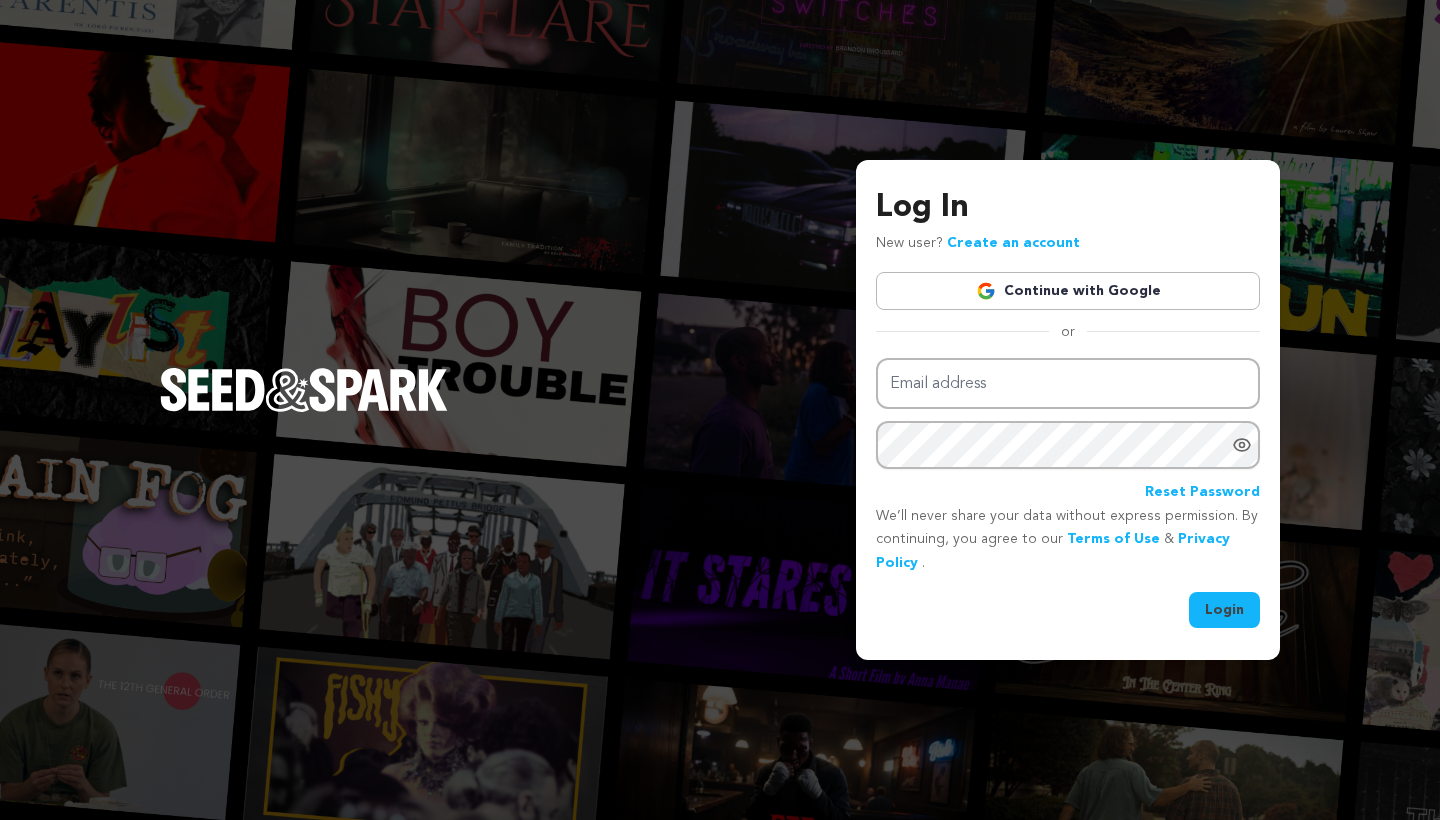 scroll, scrollTop: 0, scrollLeft: 0, axis: both 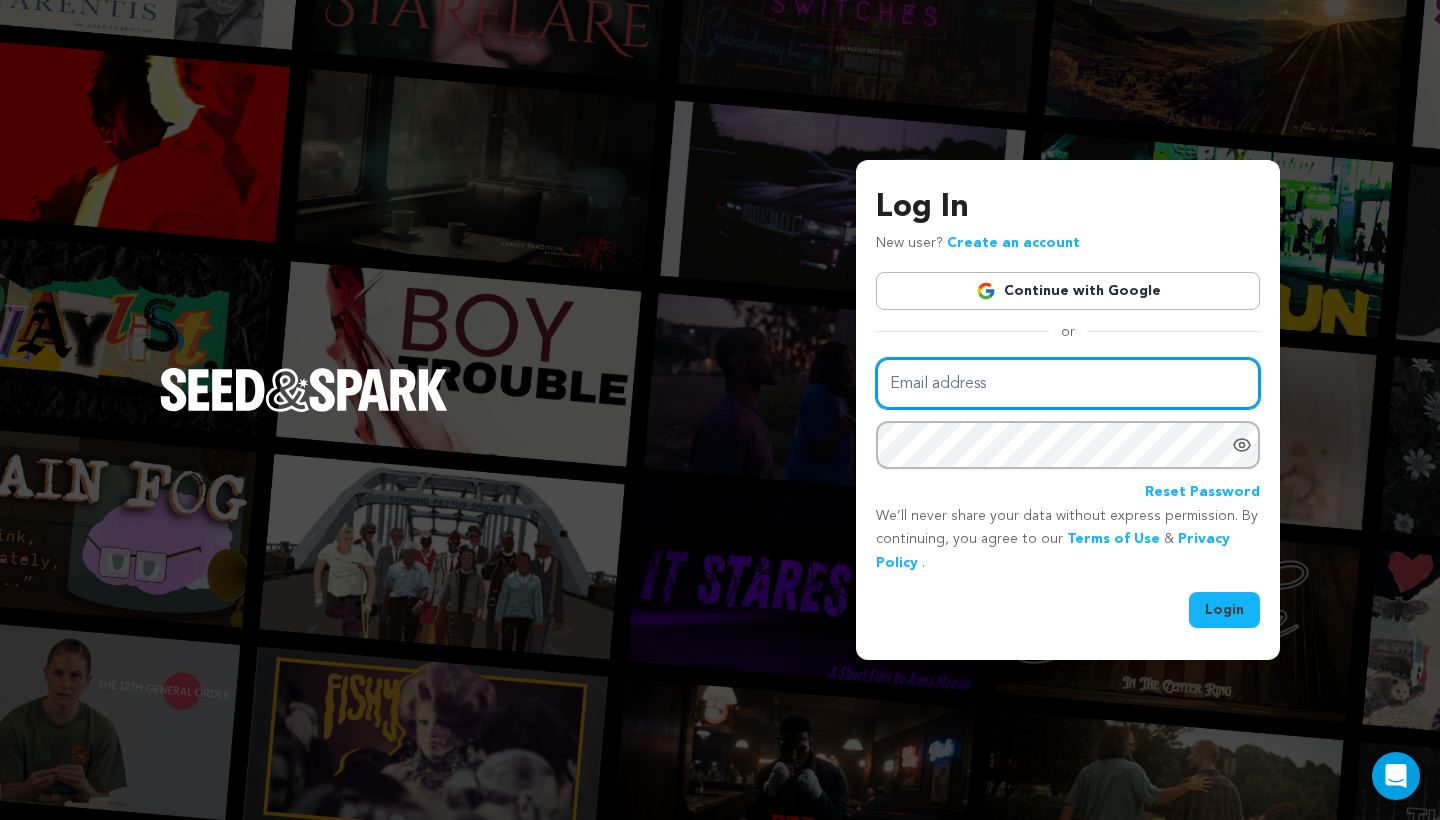 type on "mike@seedandspark.com" 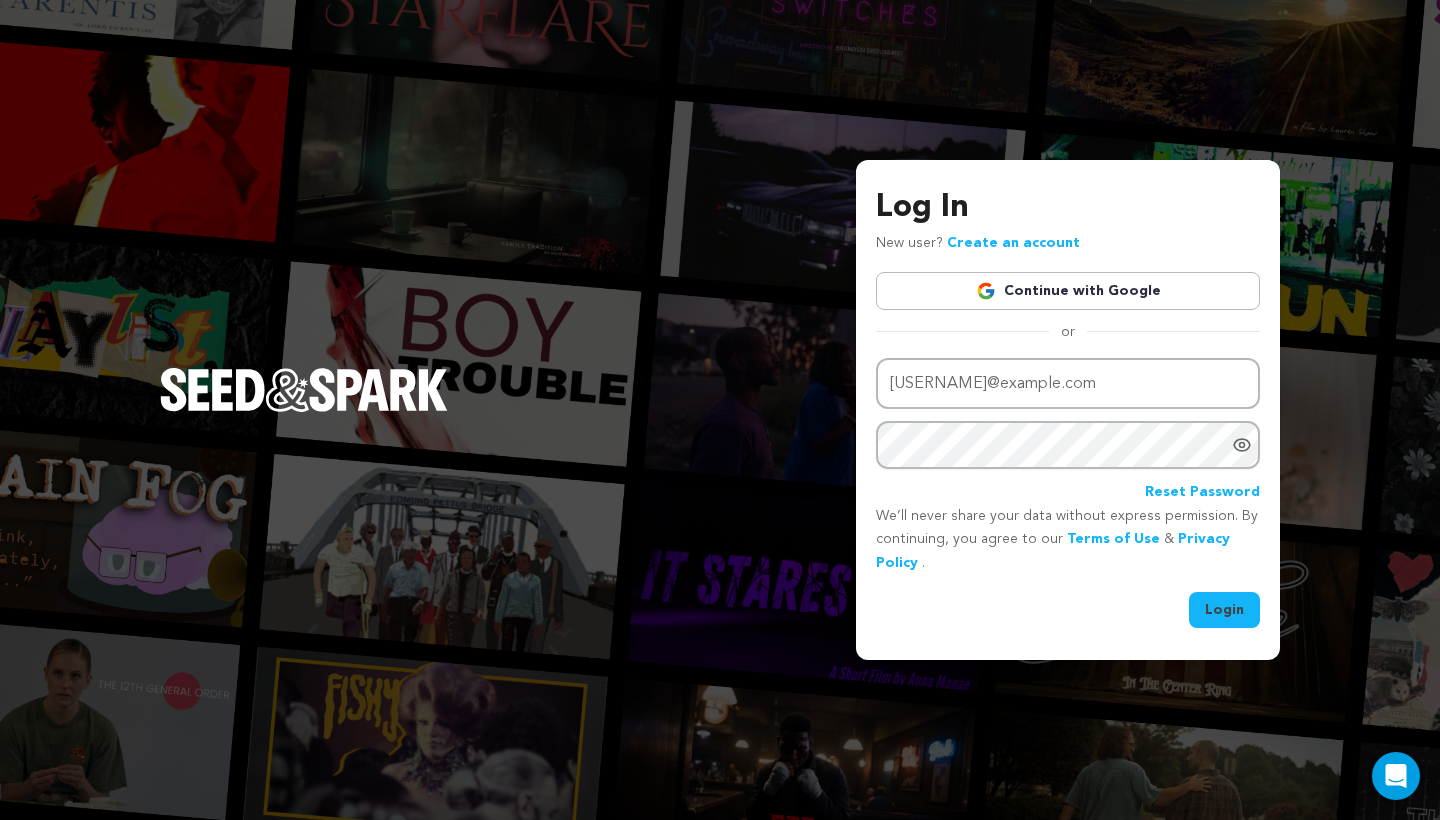 click on "Login" at bounding box center (1224, 610) 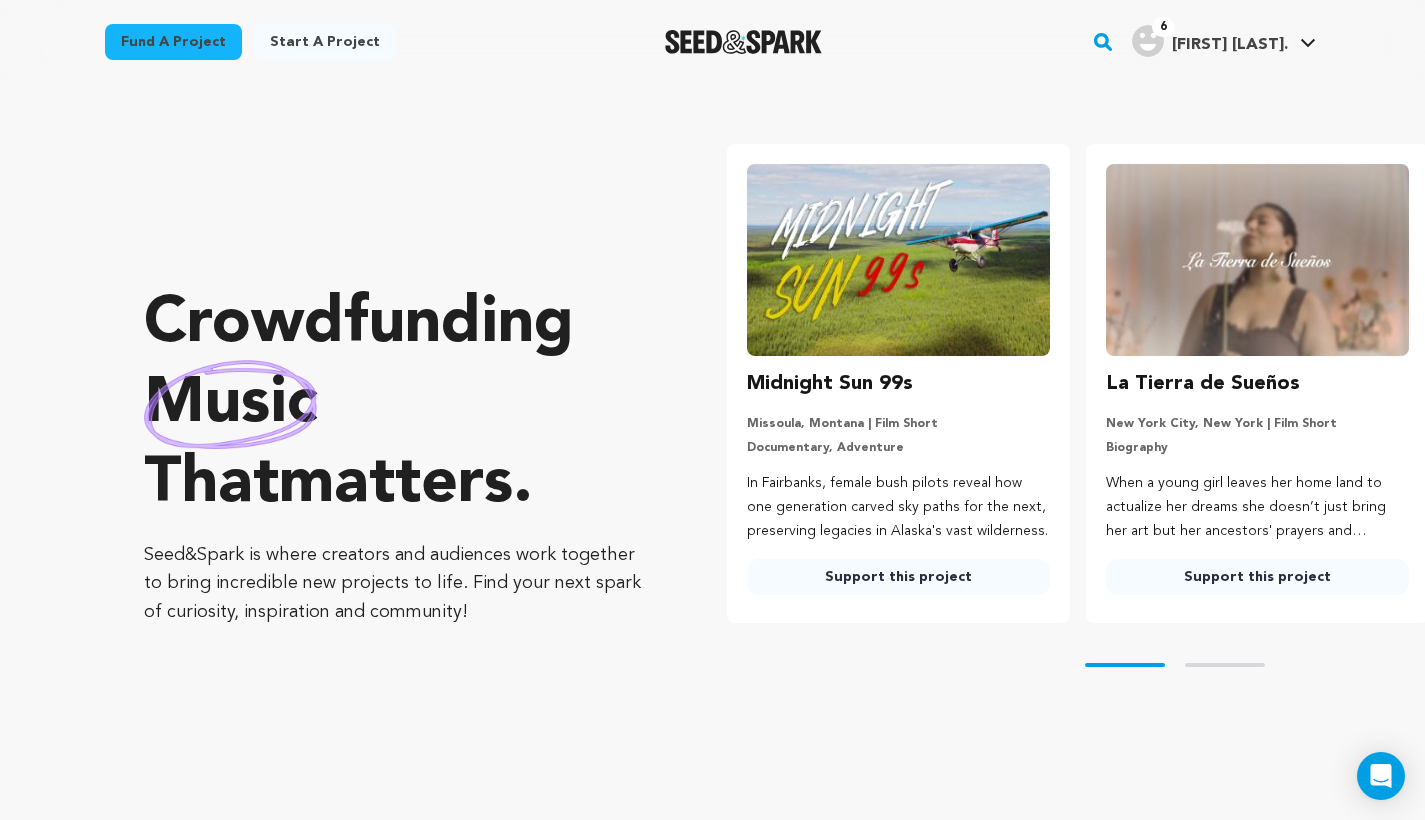 scroll, scrollTop: 0, scrollLeft: 0, axis: both 